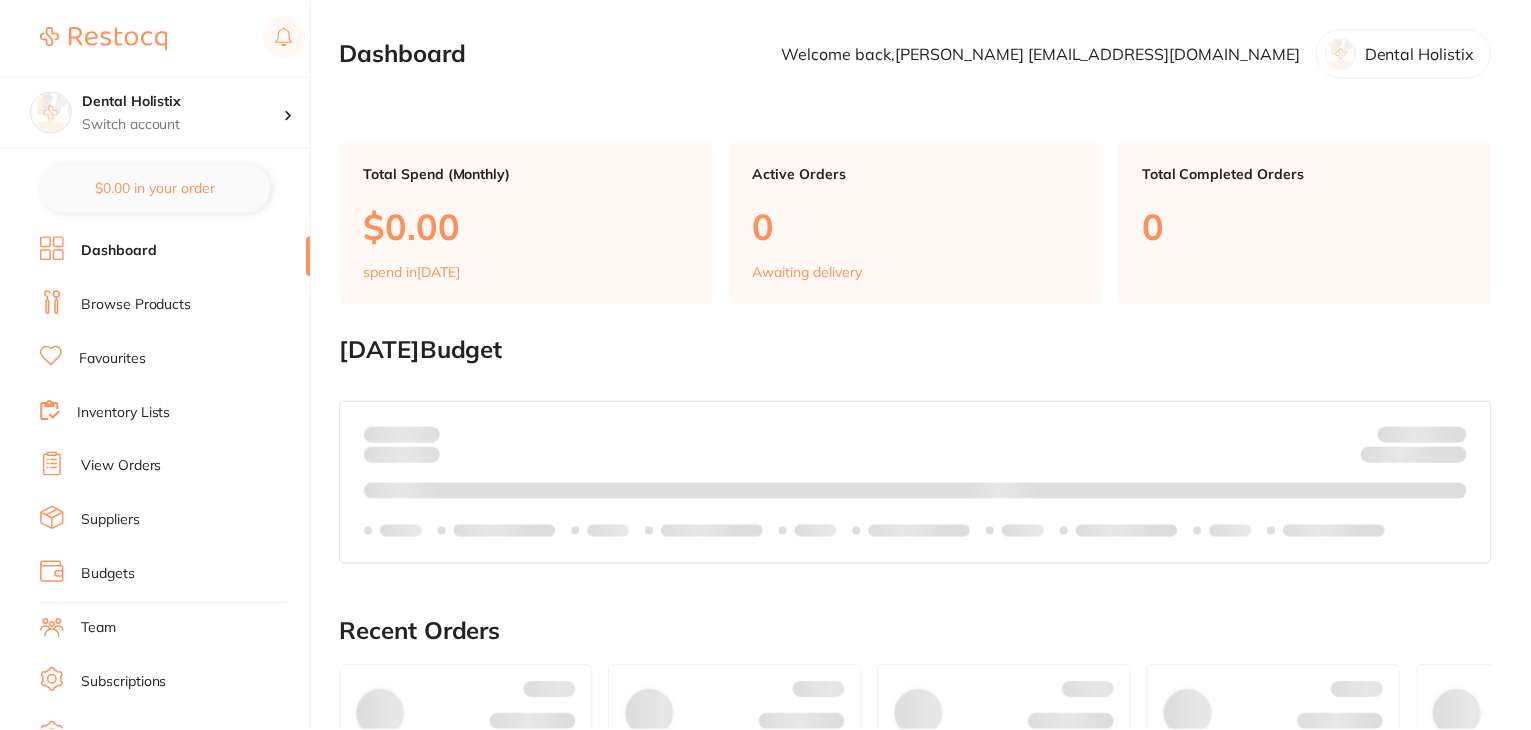 scroll, scrollTop: 0, scrollLeft: 0, axis: both 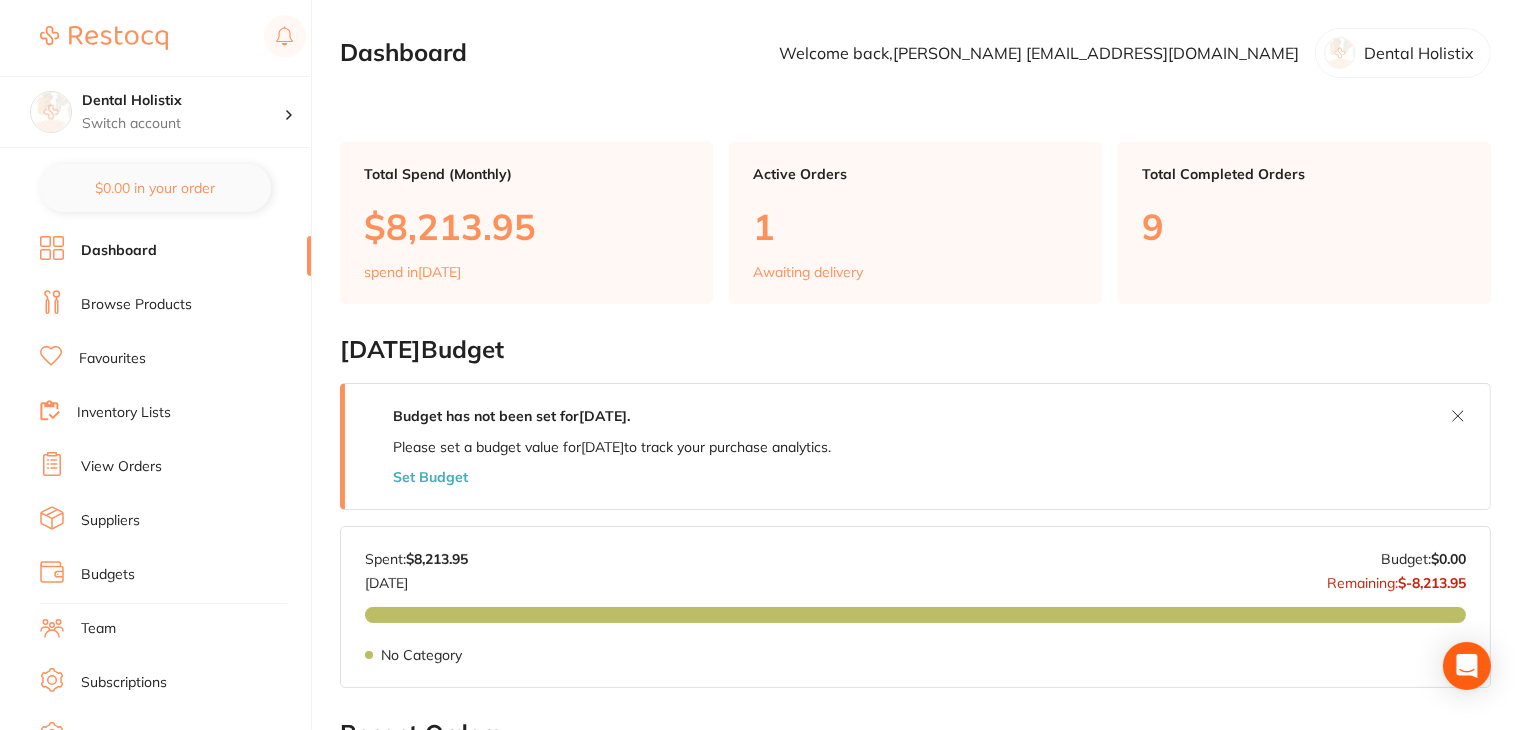 click on "View Orders" at bounding box center [121, 467] 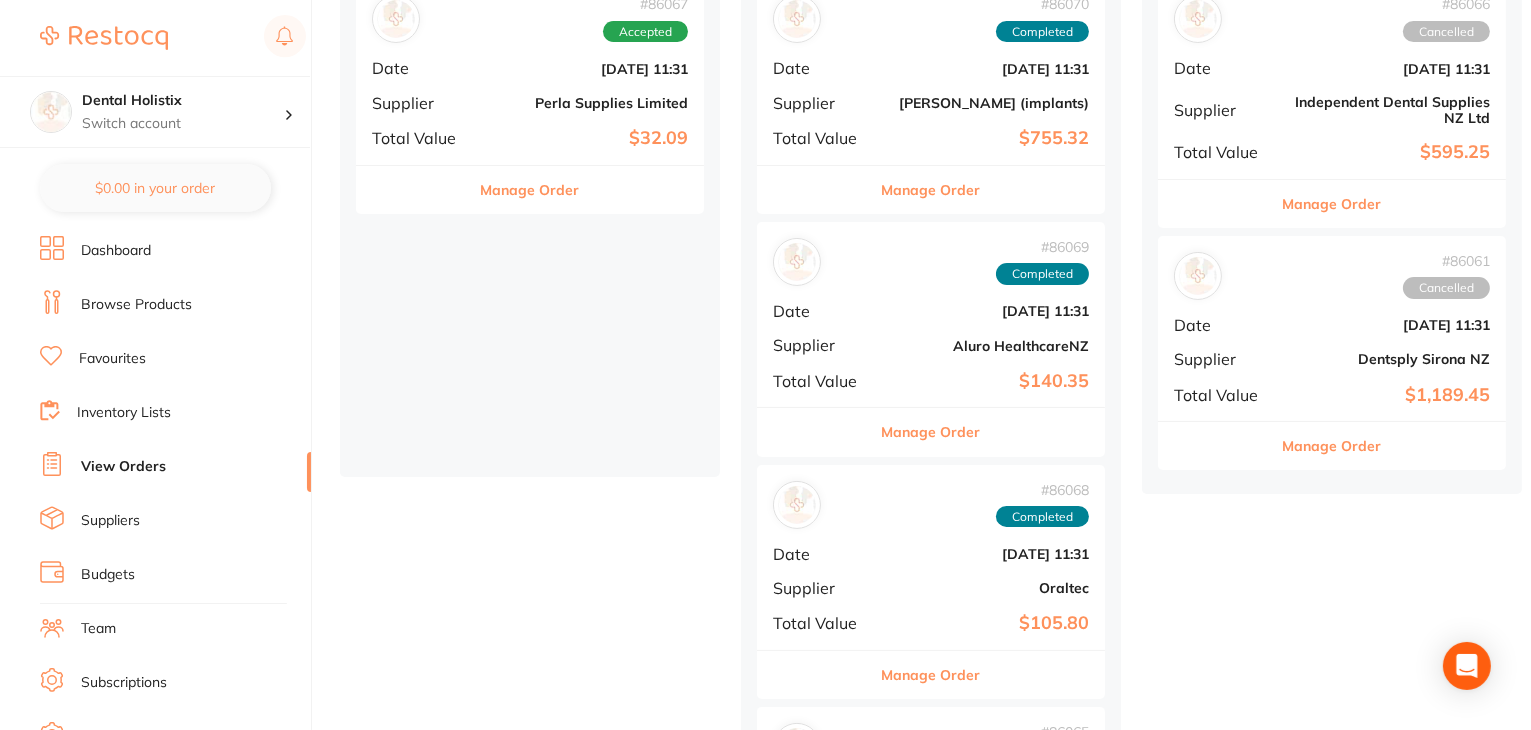 scroll, scrollTop: 0, scrollLeft: 0, axis: both 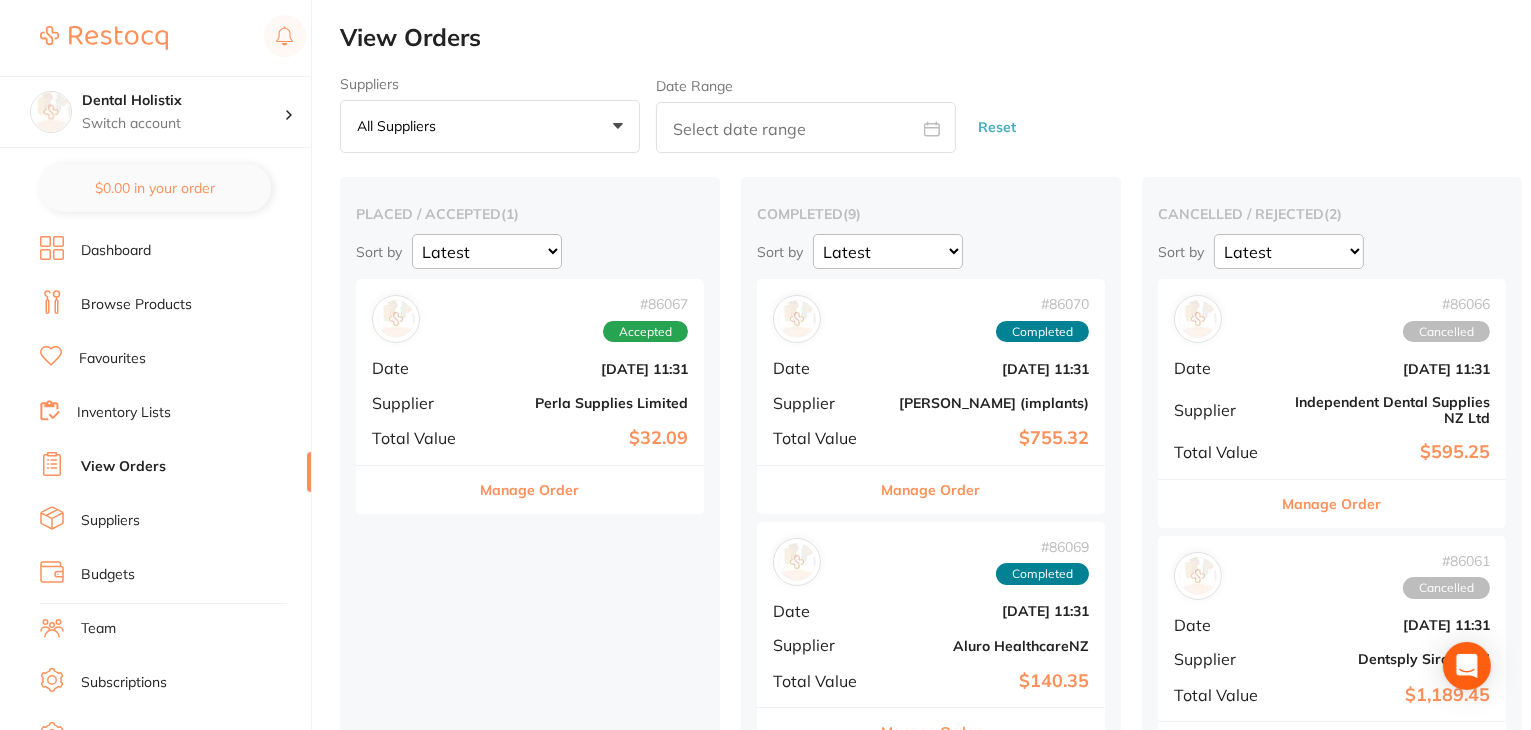 click on "Suppliers" at bounding box center (110, 521) 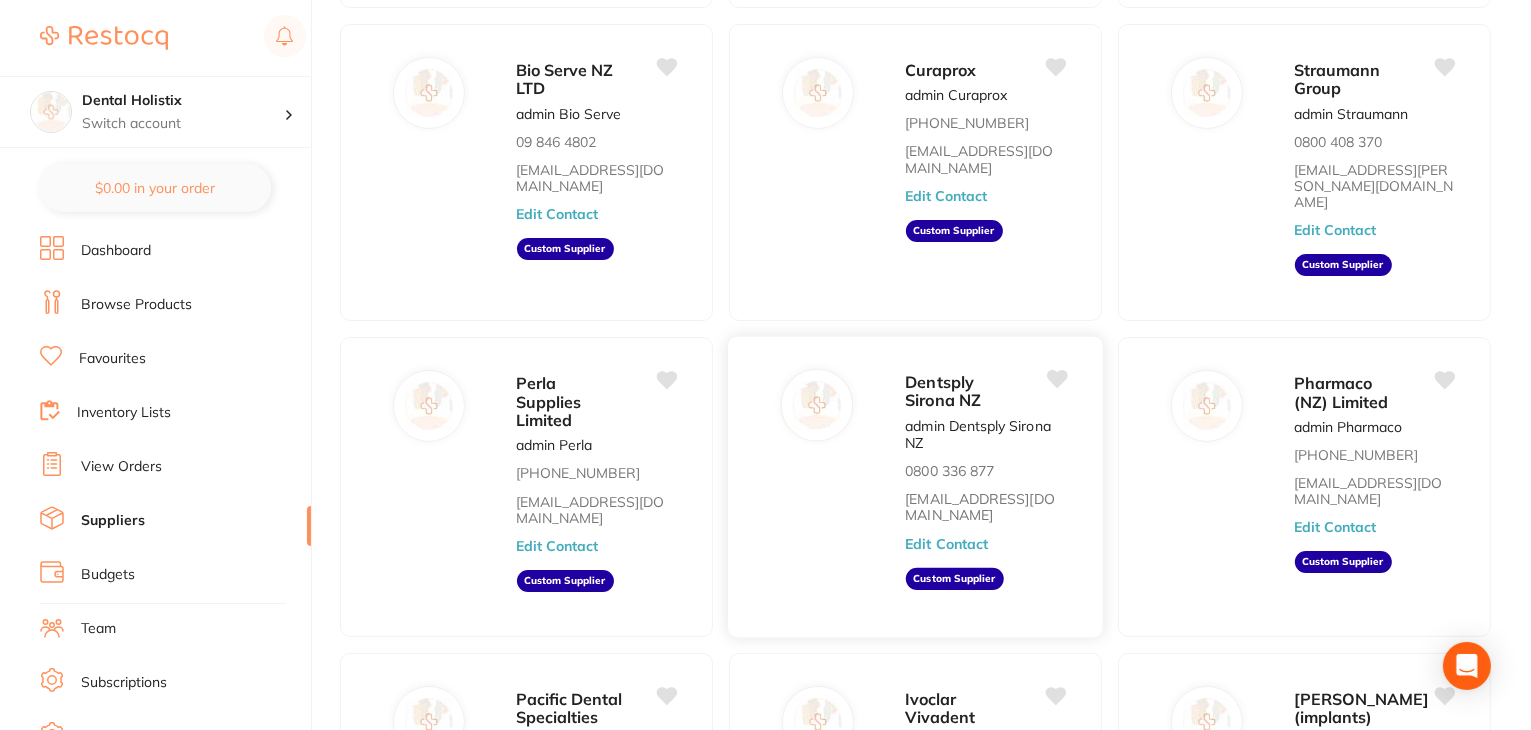 scroll, scrollTop: 600, scrollLeft: 0, axis: vertical 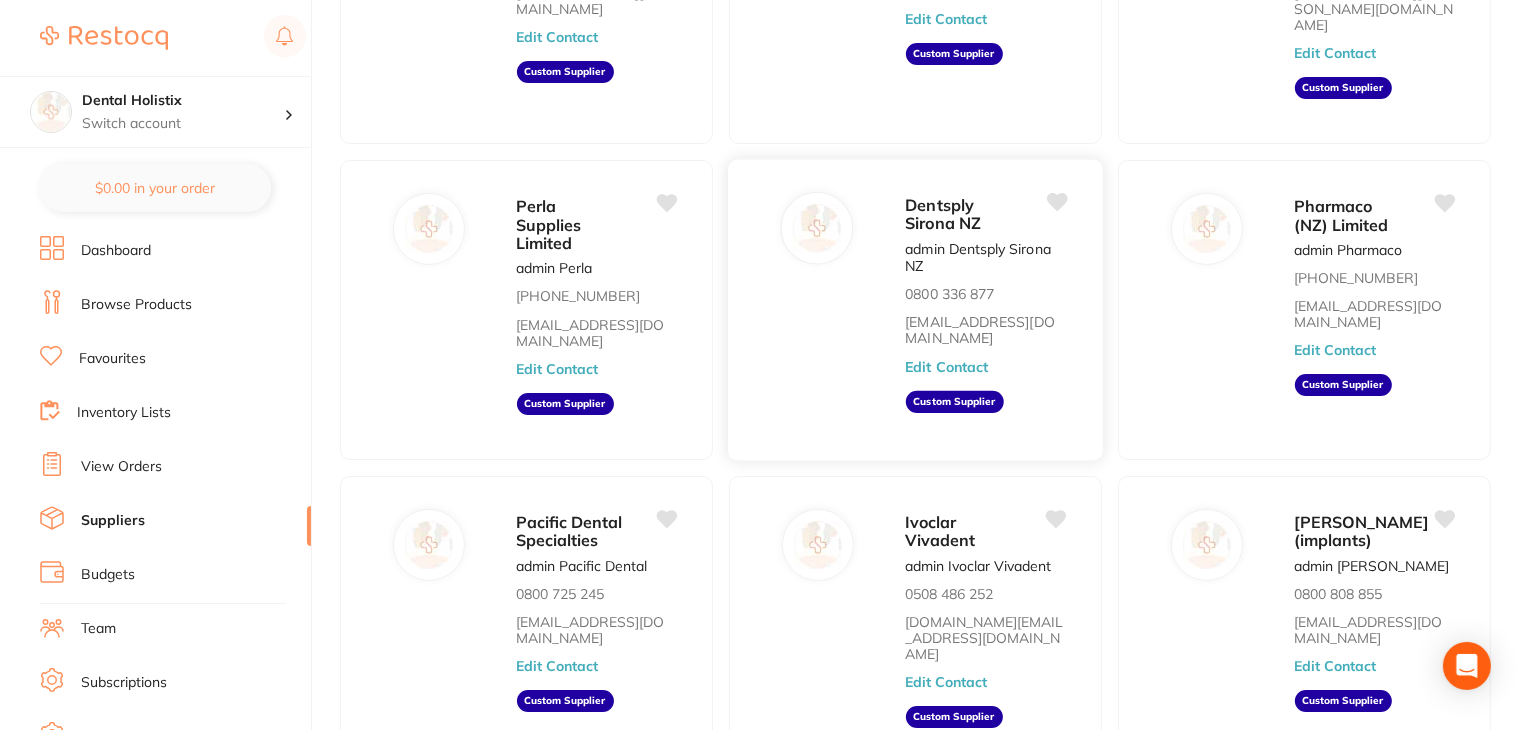 click on "Dentsply Sirona NZ admin Dentsply Sirona NZ 0800 336 877 mountwaverlyaus-clientservicesnz@dentsplysirona.com Edit Contact Custom Supplier" at bounding box center [993, 316] 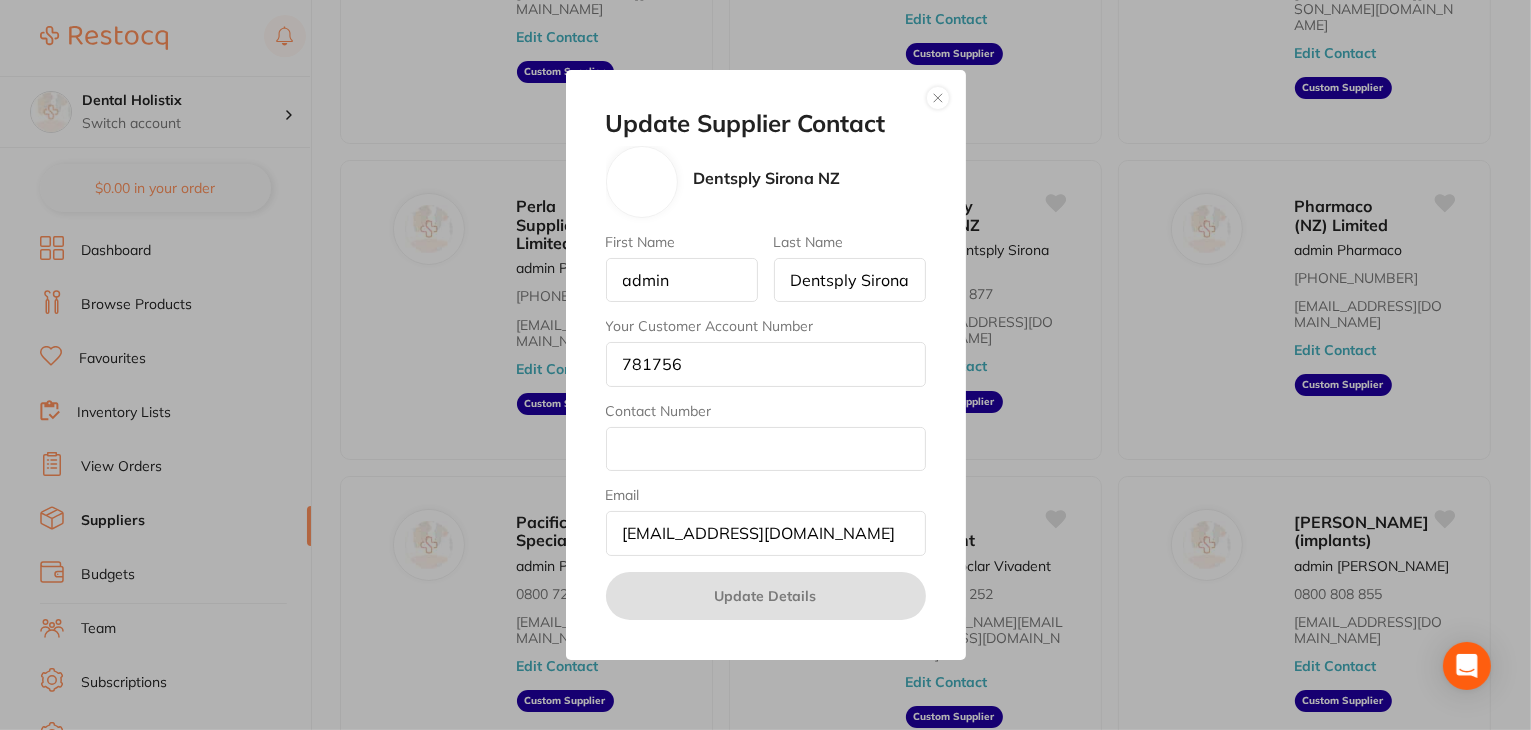 click at bounding box center (938, 98) 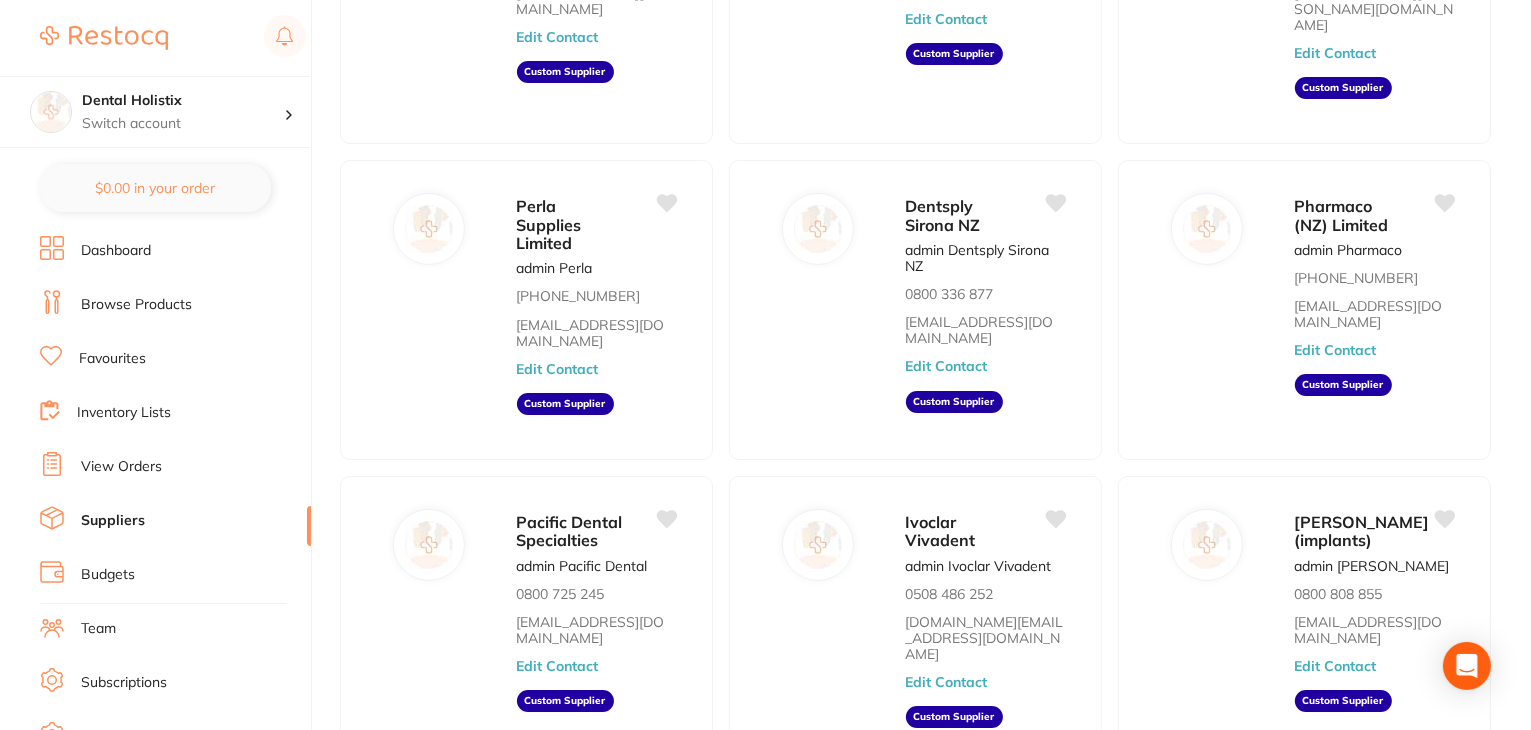 scroll, scrollTop: 196, scrollLeft: 0, axis: vertical 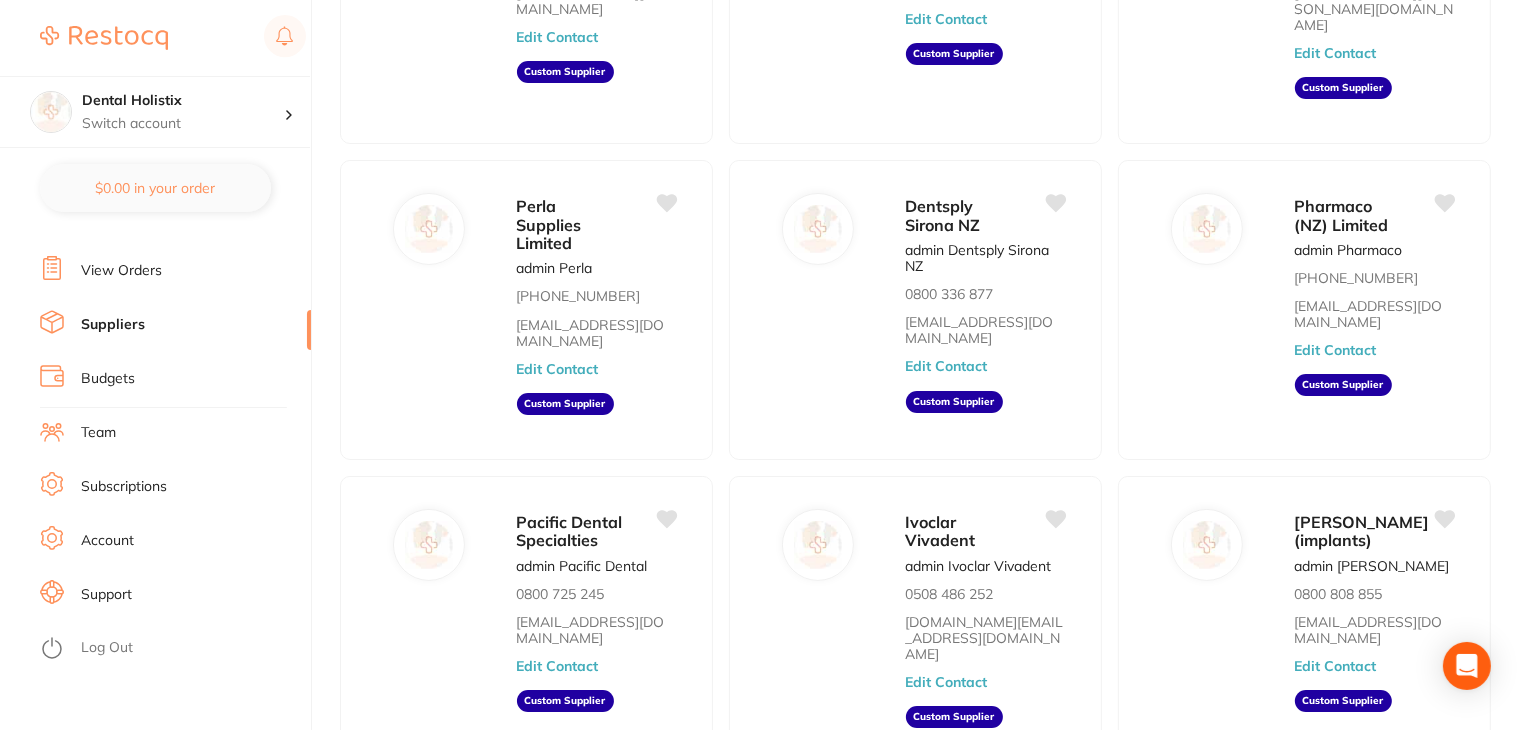 click on "Log Out" at bounding box center (107, 648) 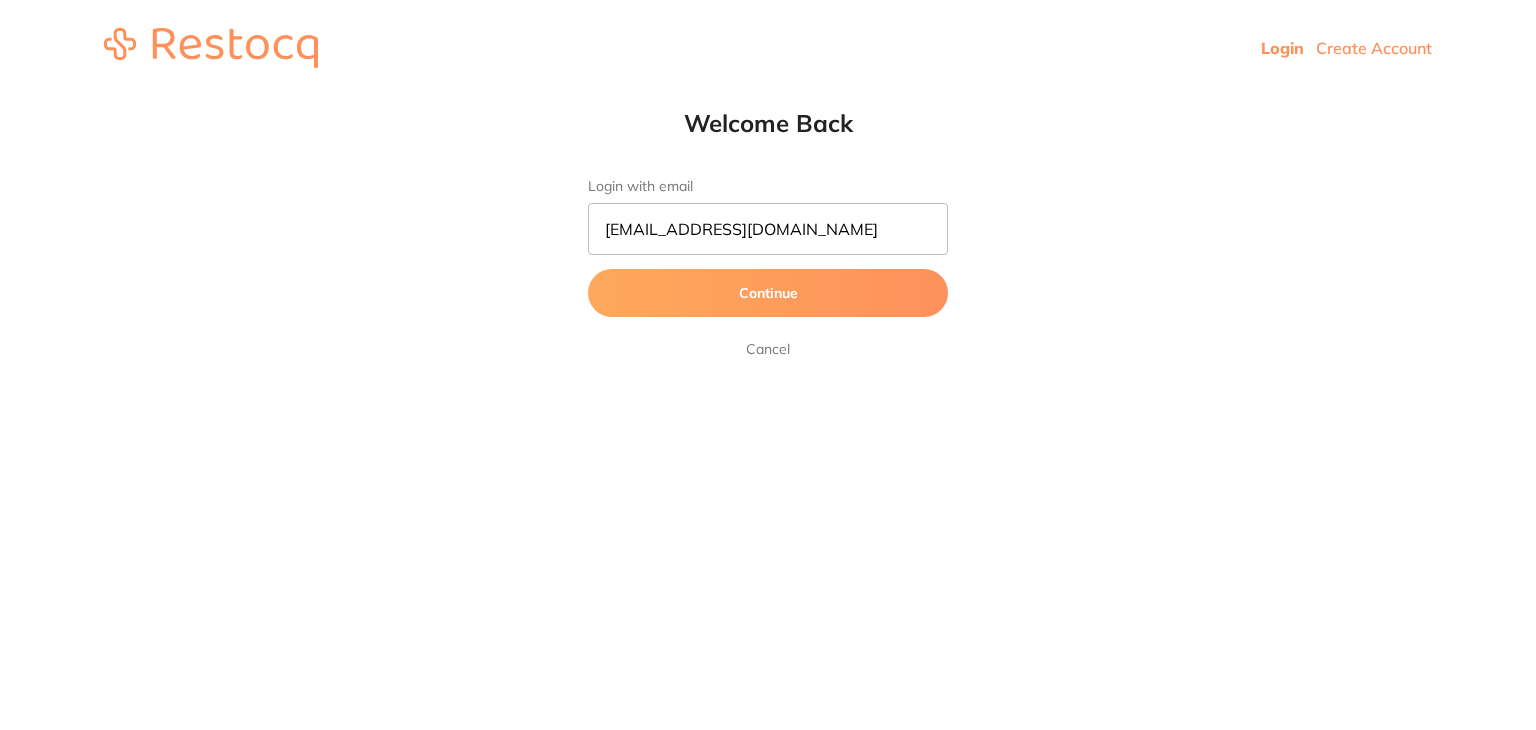 scroll, scrollTop: 0, scrollLeft: 0, axis: both 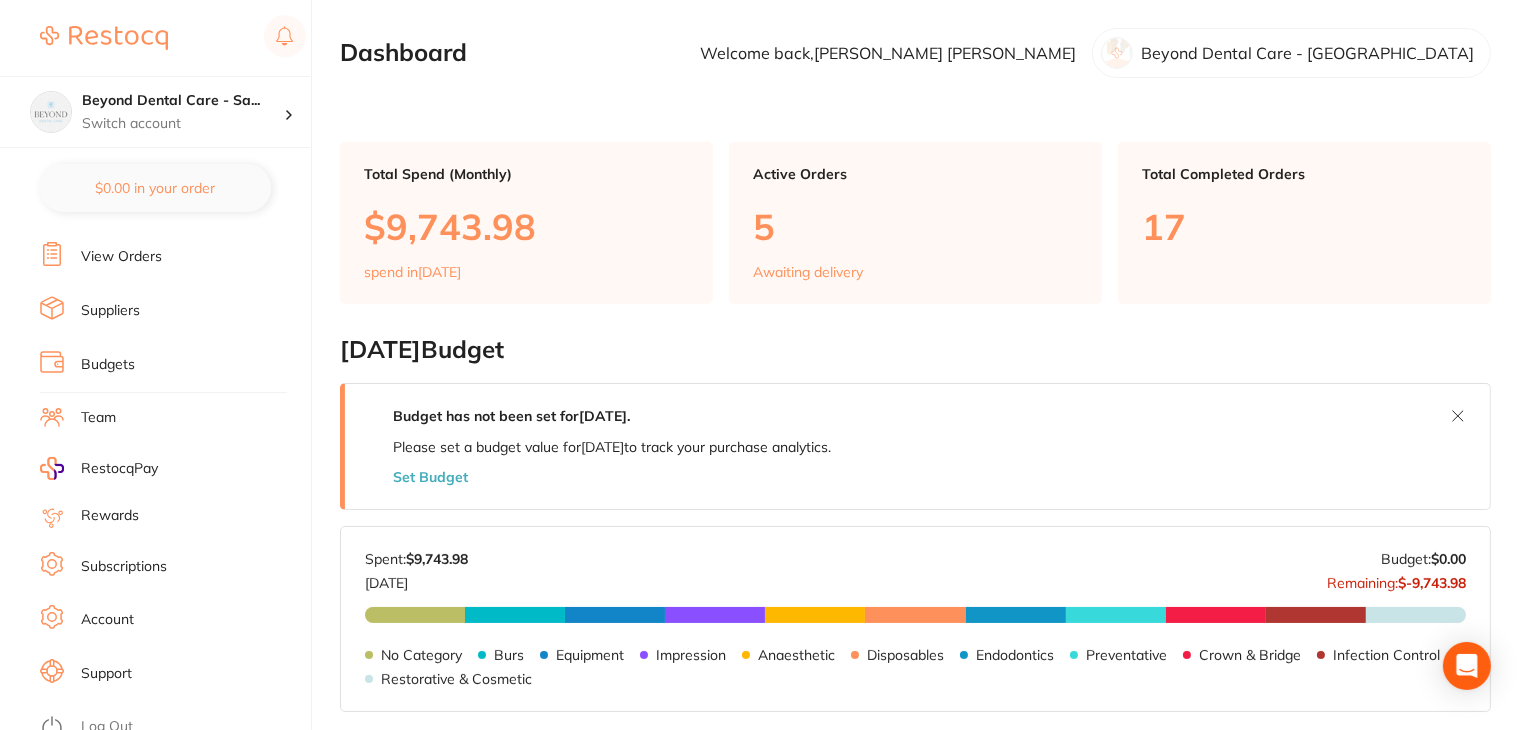 click on "Subscriptions" at bounding box center [124, 567] 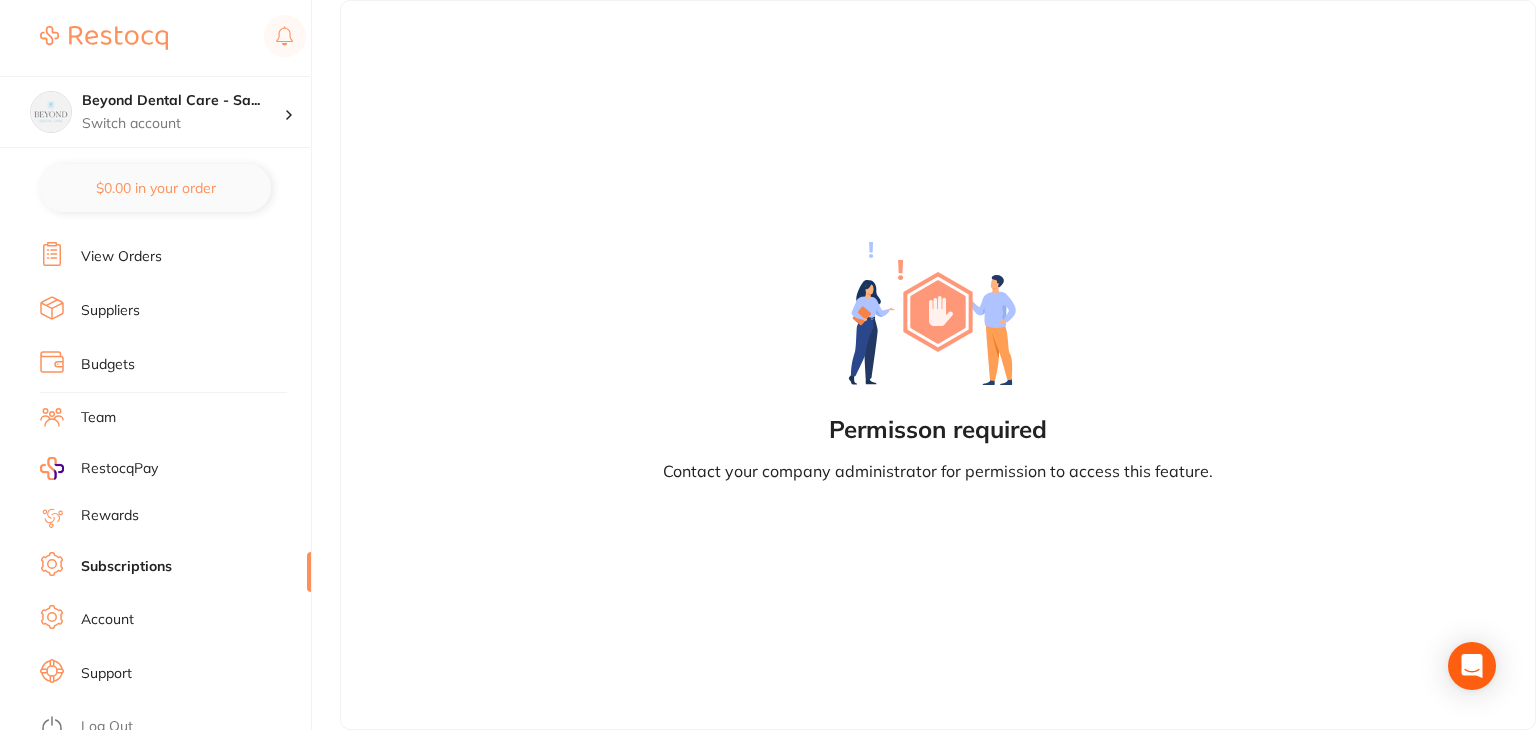 click on "Log Out" at bounding box center [172, 727] 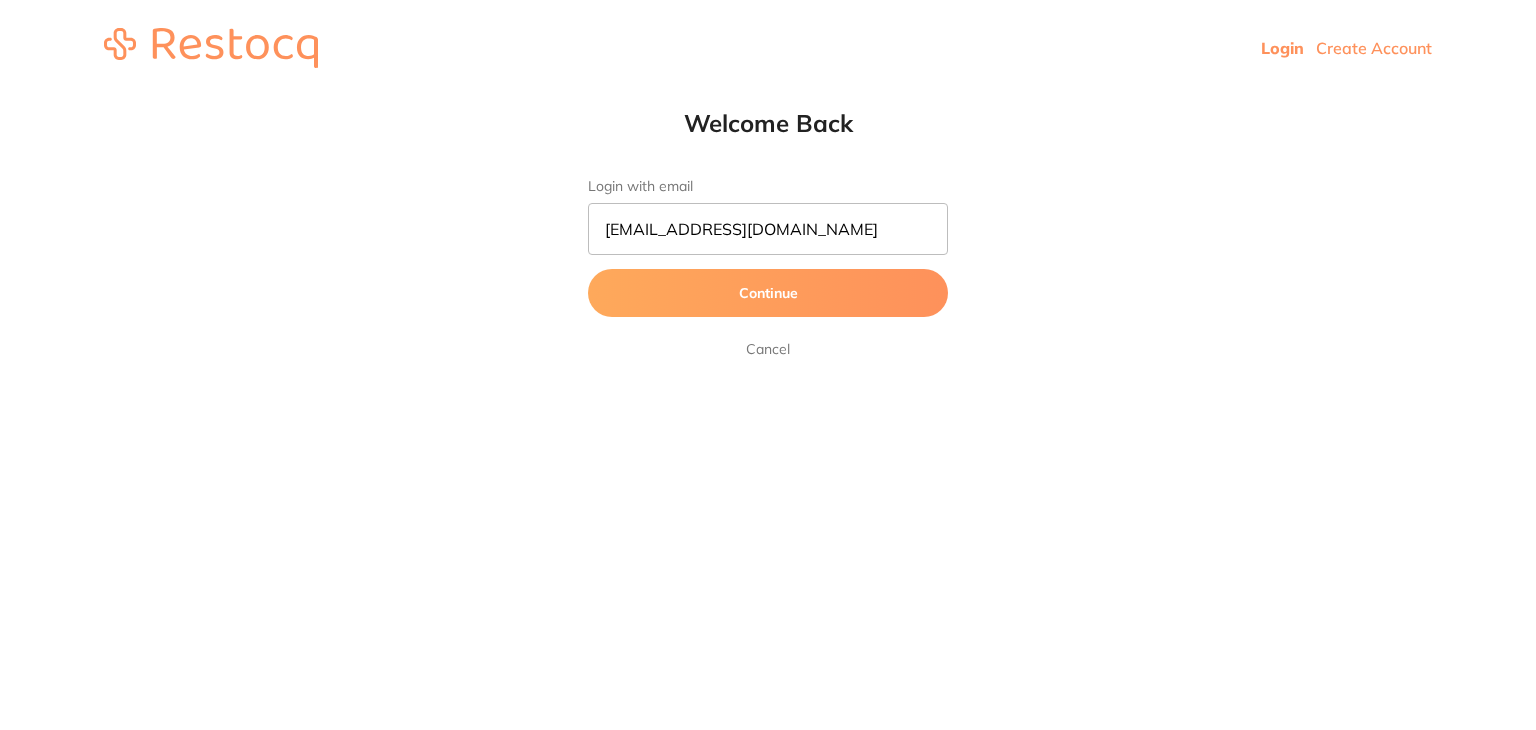 scroll, scrollTop: 0, scrollLeft: 0, axis: both 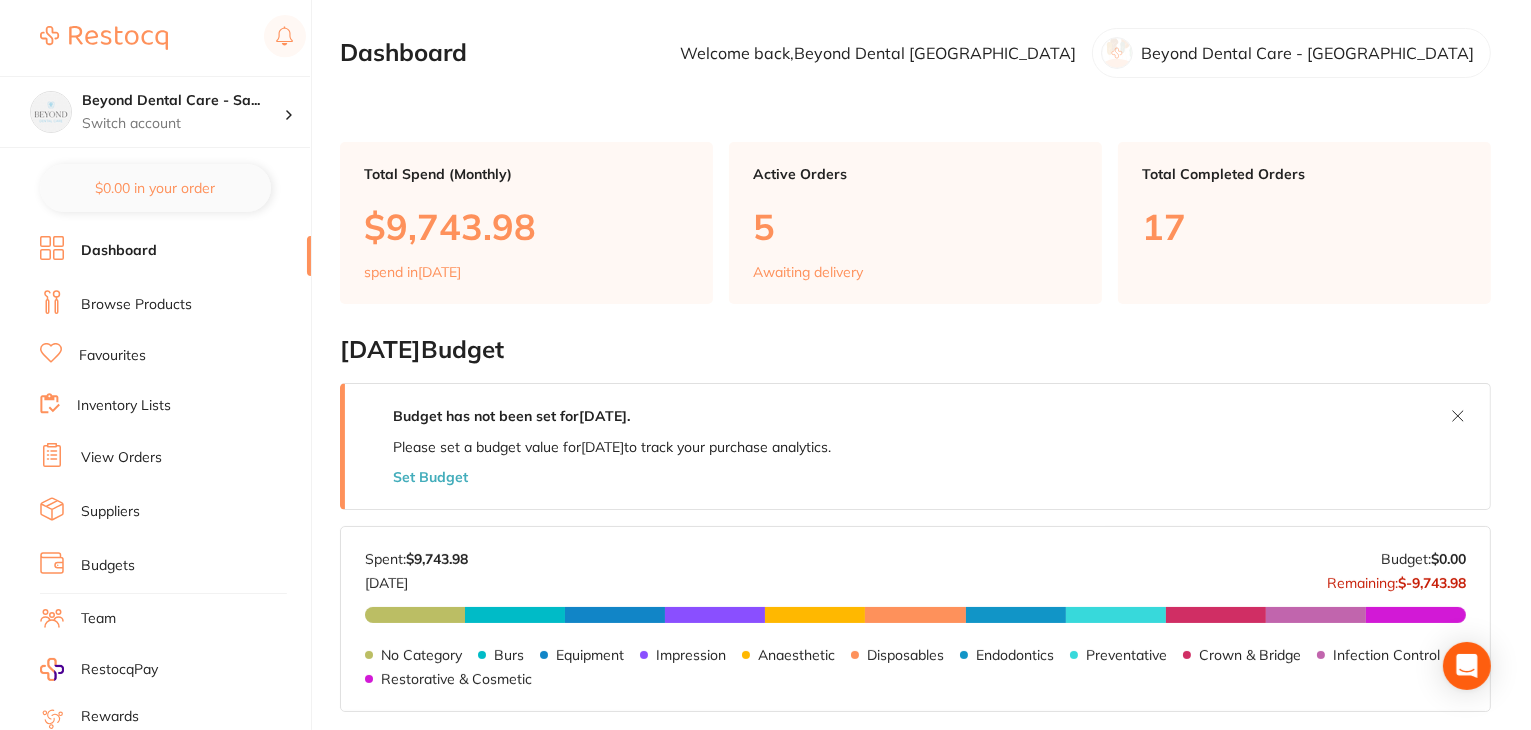 click on "Team" at bounding box center [98, 619] 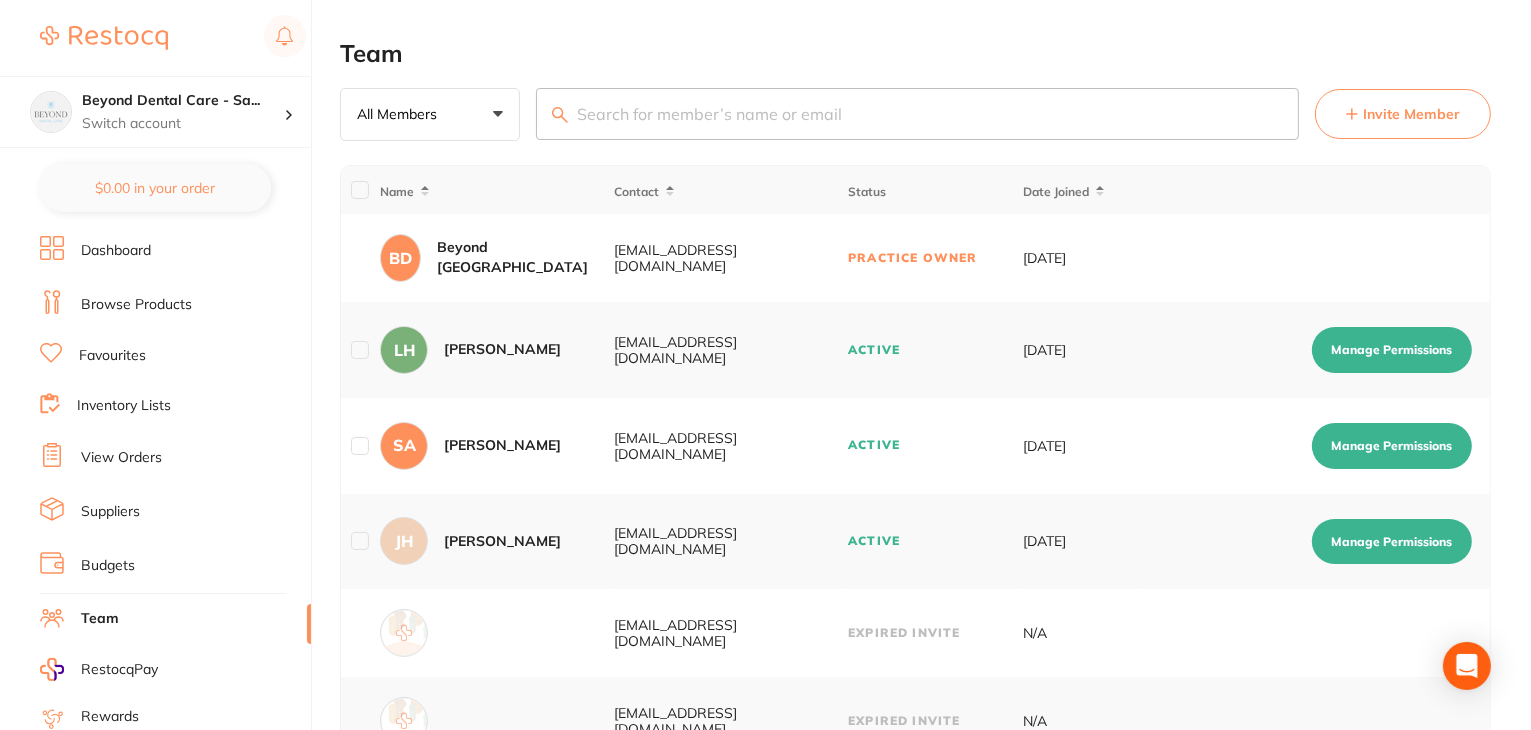 click on "Manage Permissions" at bounding box center (1392, 350) 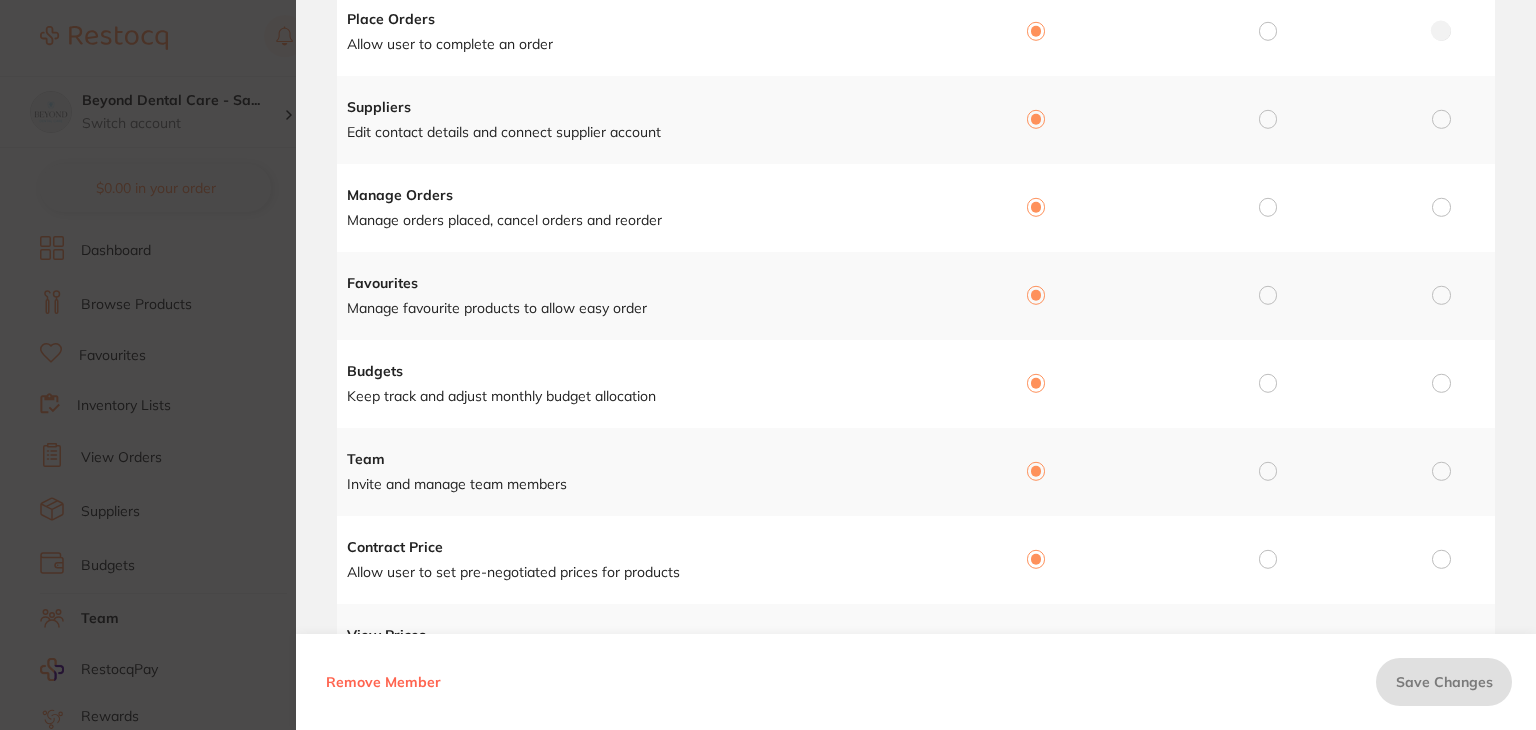 scroll, scrollTop: 0, scrollLeft: 0, axis: both 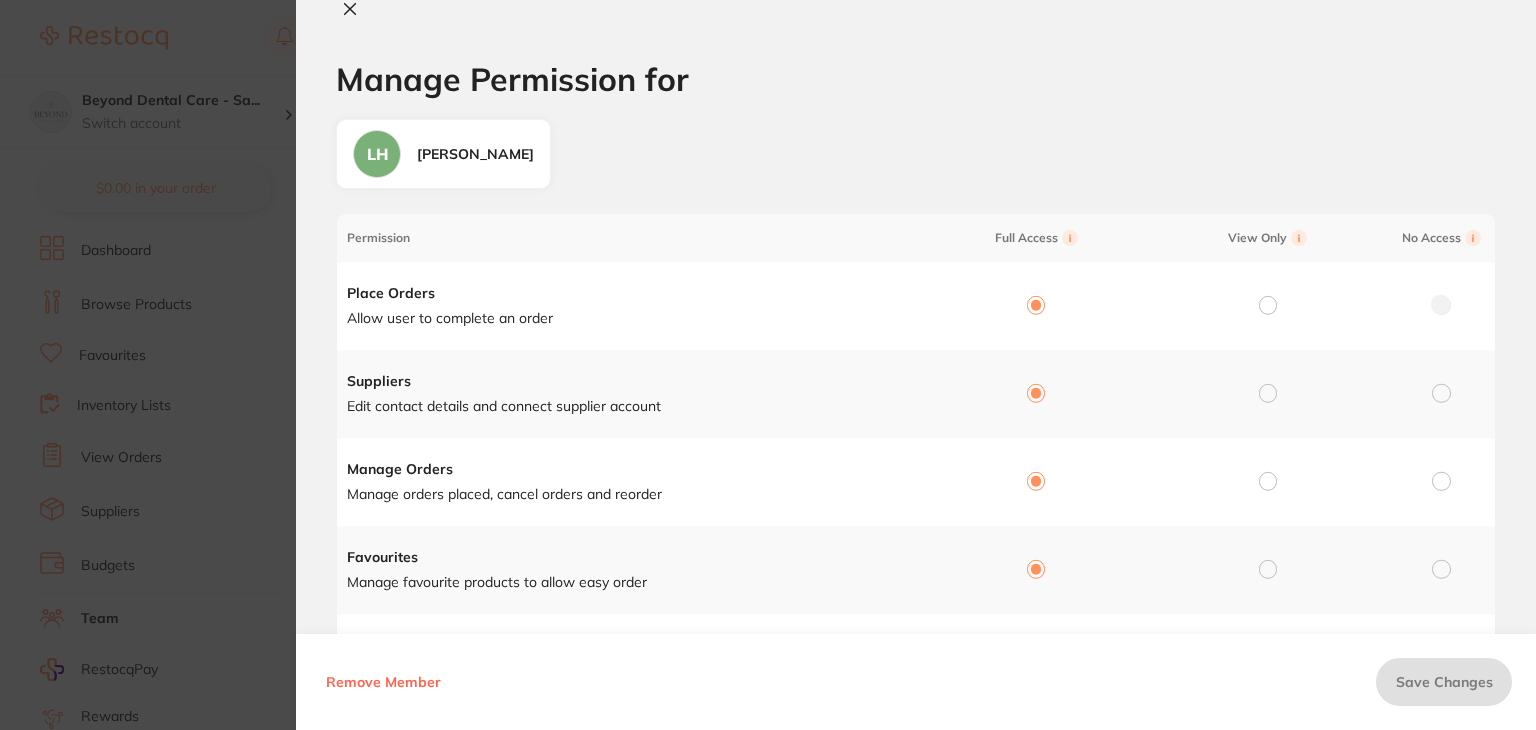 click 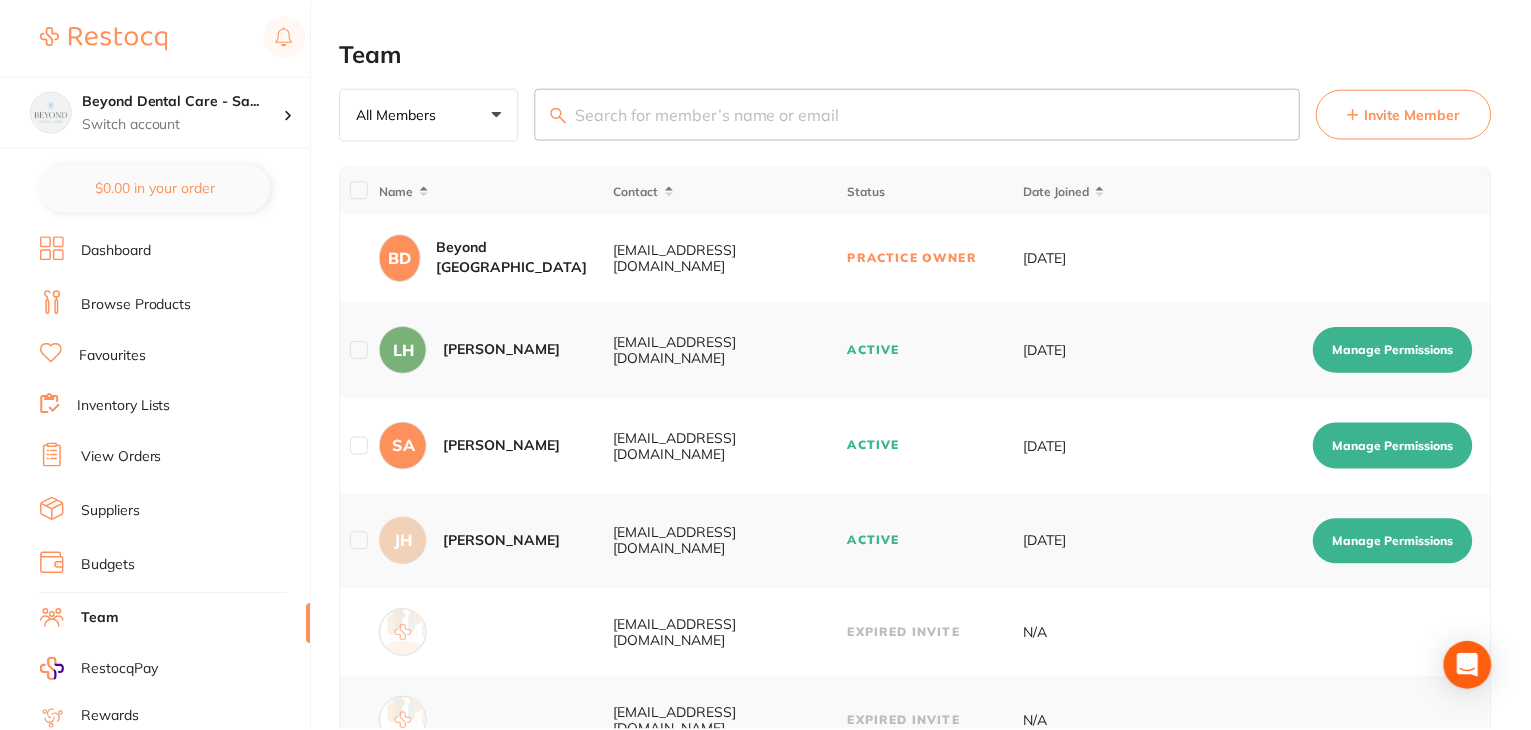 scroll, scrollTop: 76, scrollLeft: 0, axis: vertical 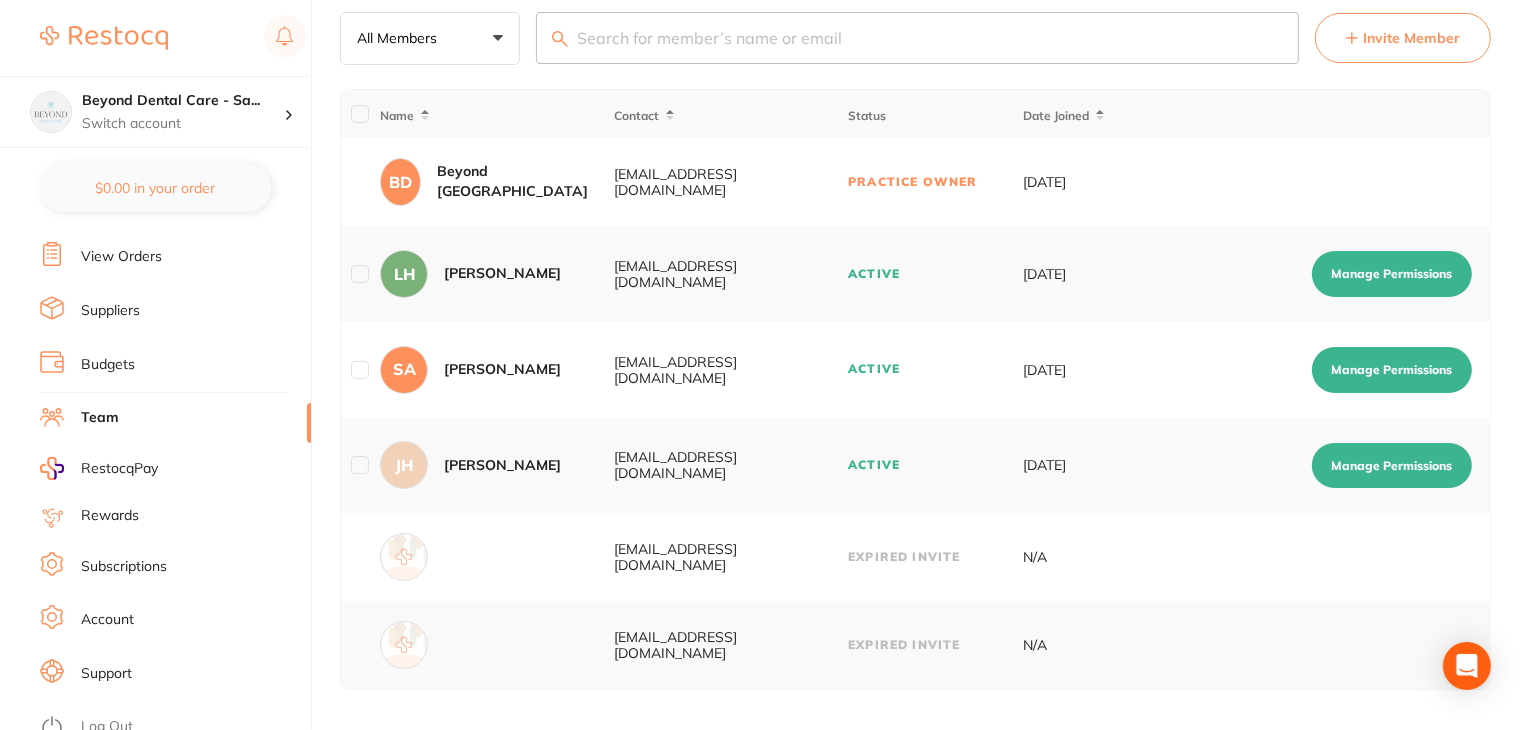 click on "Log Out" at bounding box center [107, 727] 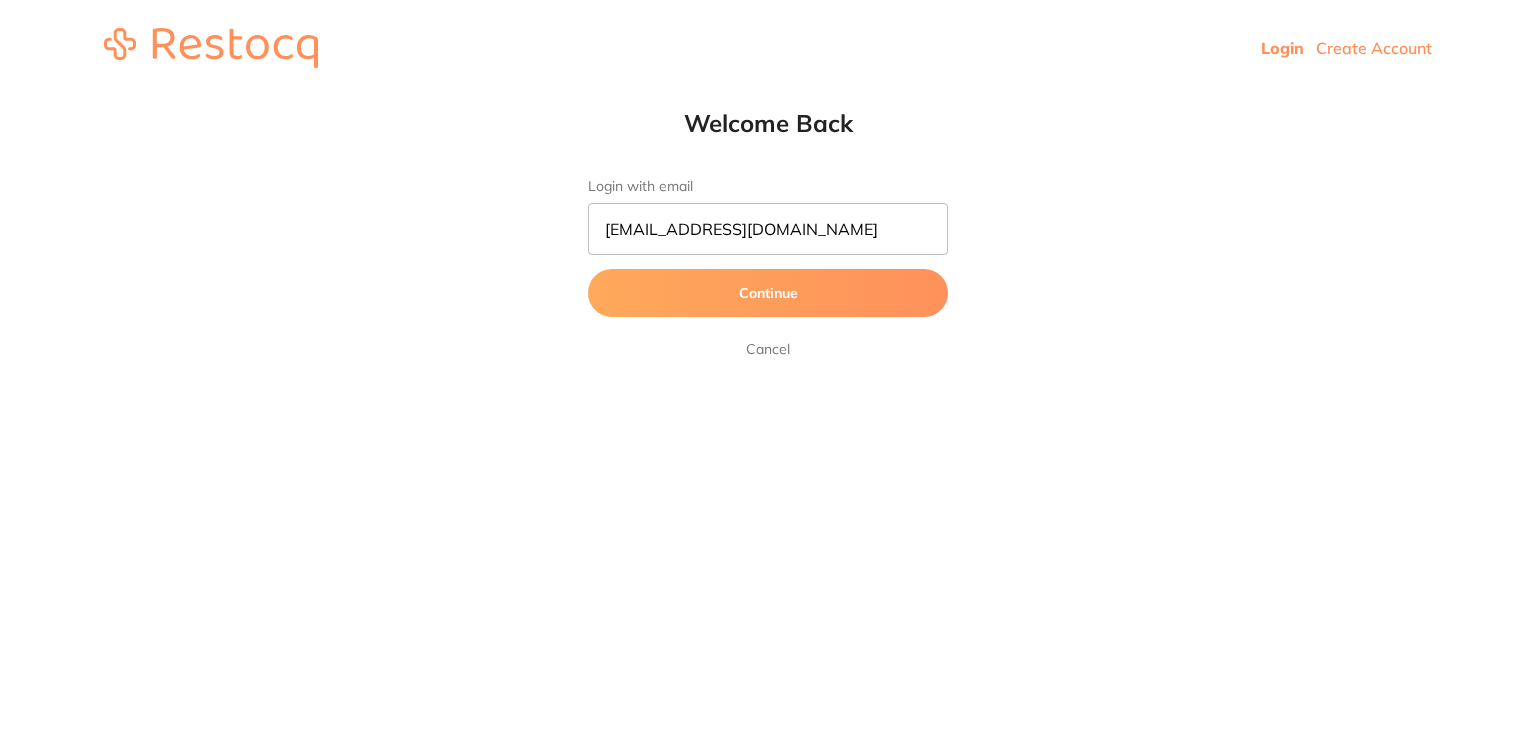 scroll, scrollTop: 0, scrollLeft: 0, axis: both 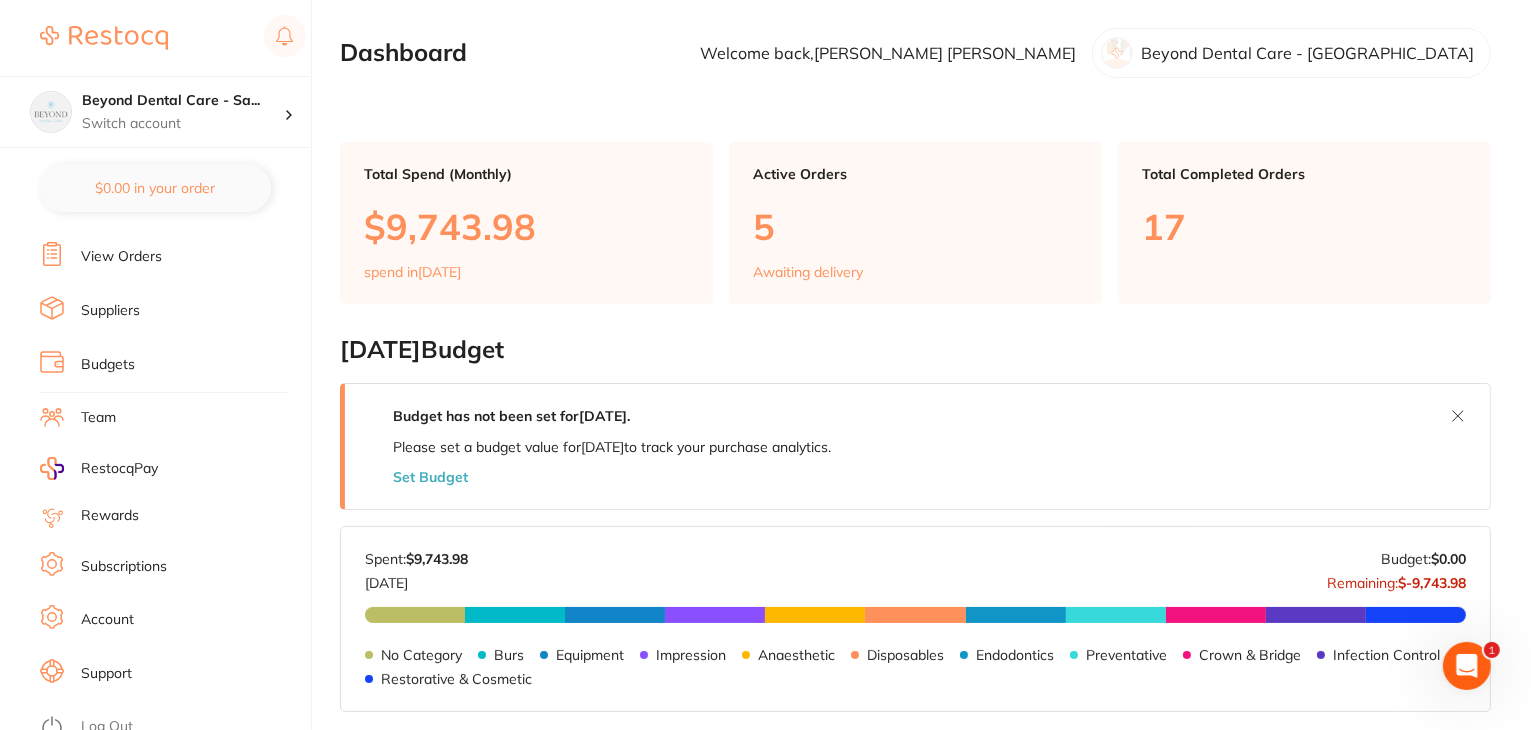 click on "Subscriptions" at bounding box center (175, 567) 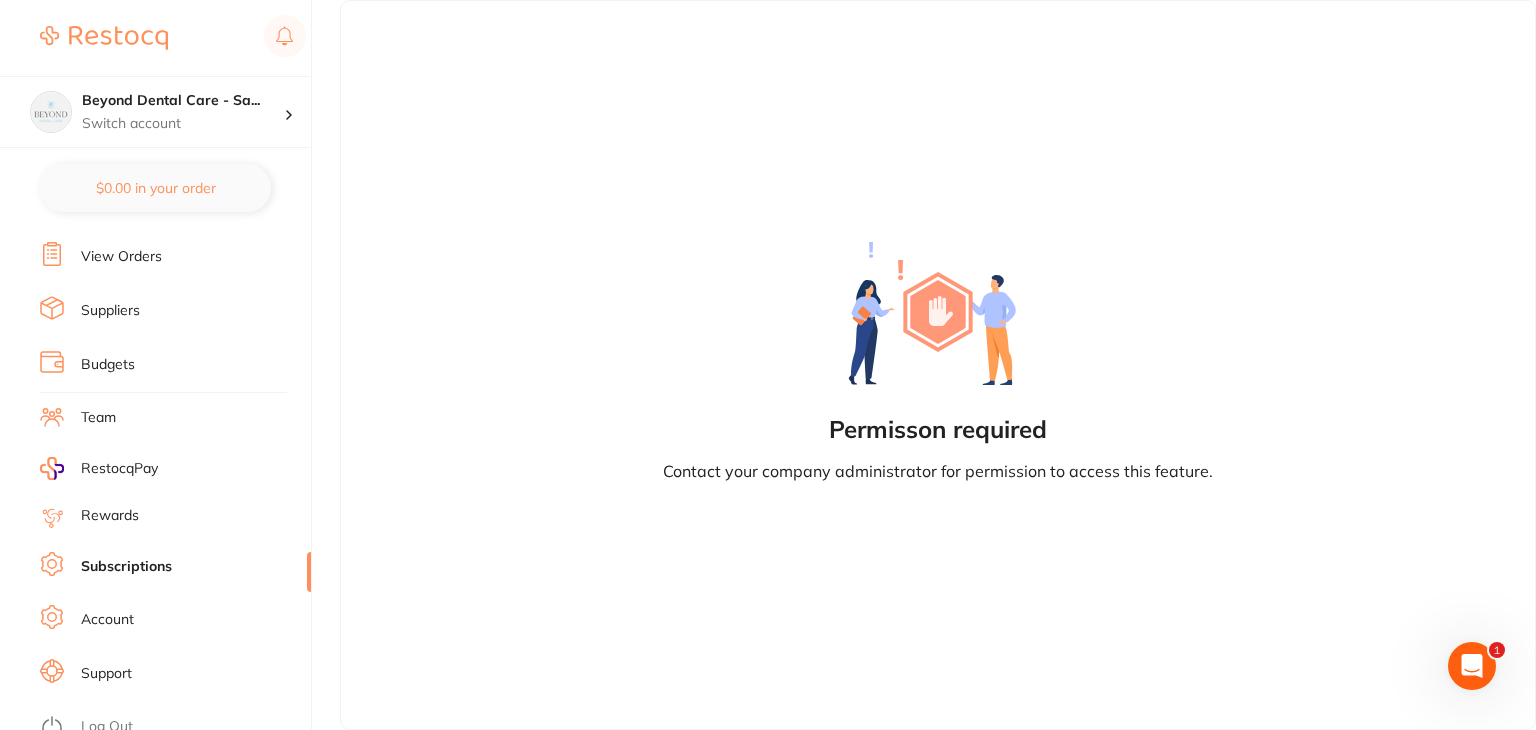 scroll, scrollTop: 0, scrollLeft: 0, axis: both 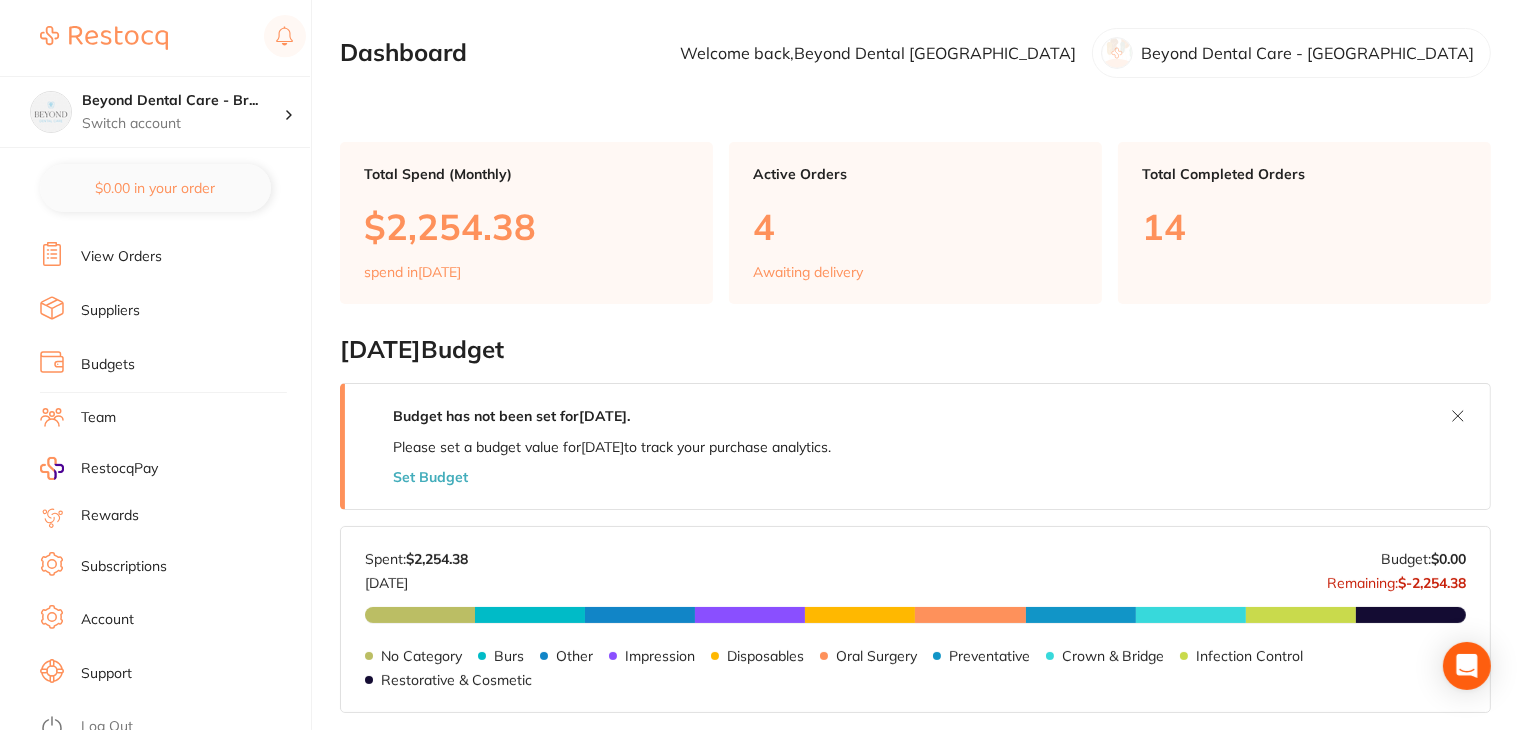 click on "Subscriptions" at bounding box center [124, 567] 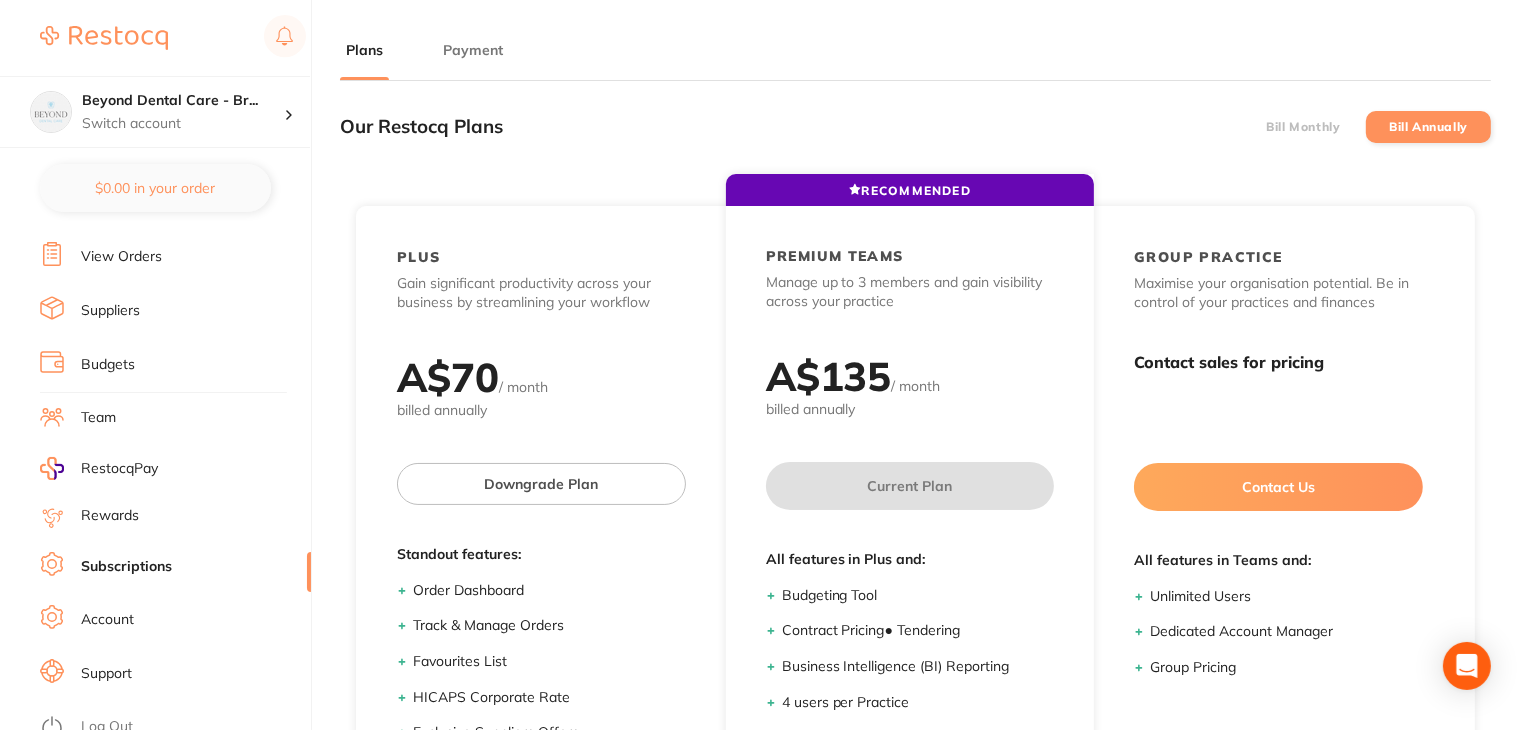 click on "Payment" at bounding box center (473, 50) 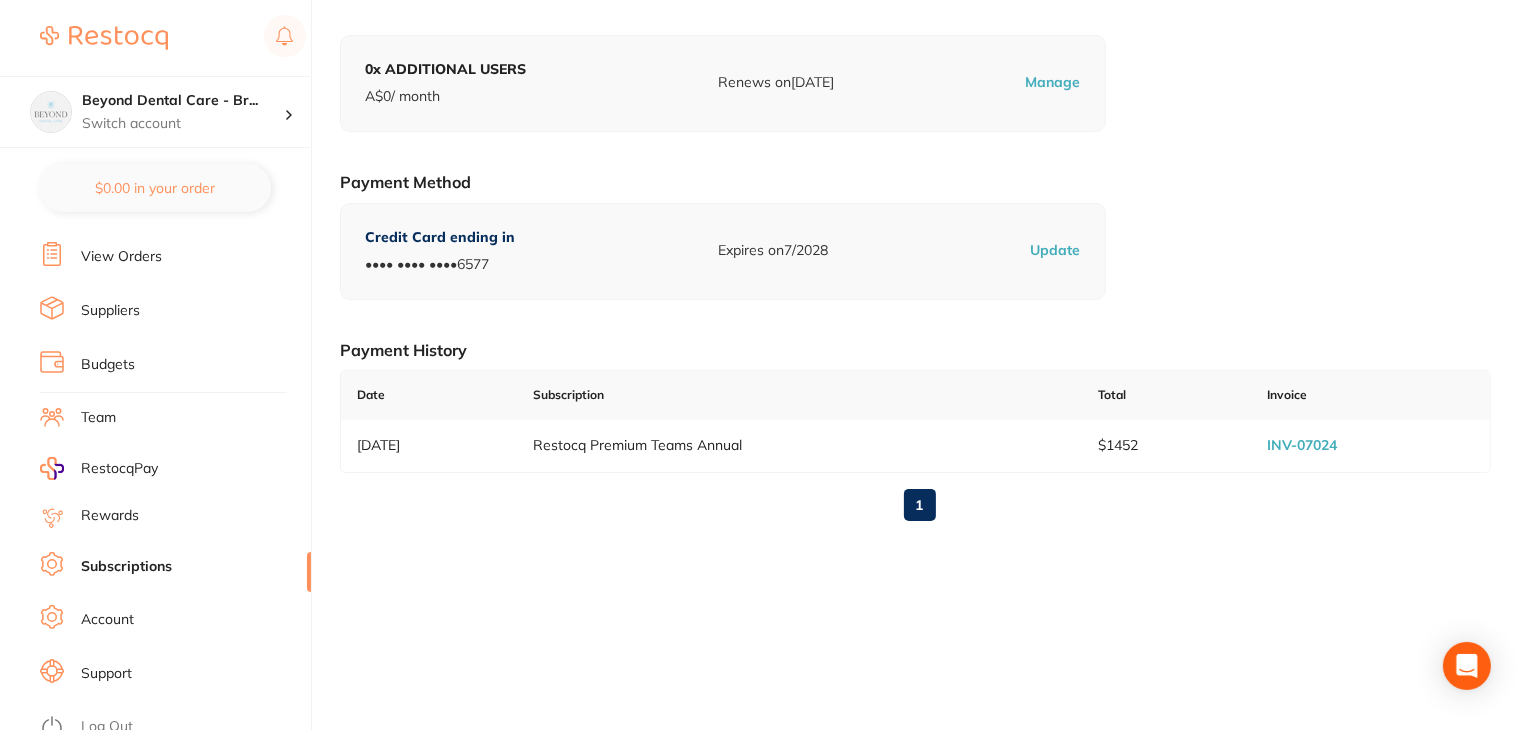 scroll, scrollTop: 276, scrollLeft: 0, axis: vertical 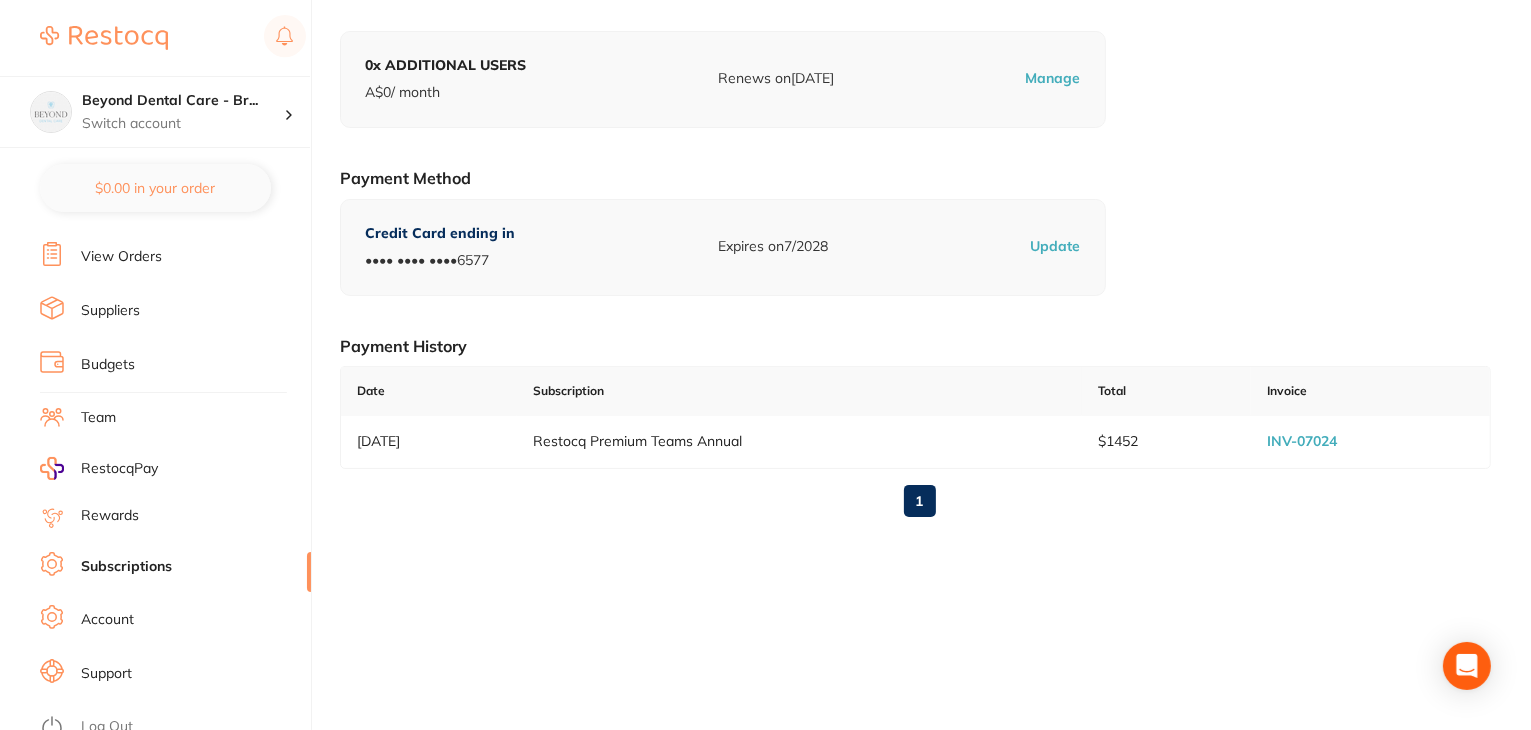 click on "INV-07024" at bounding box center (1302, 441) 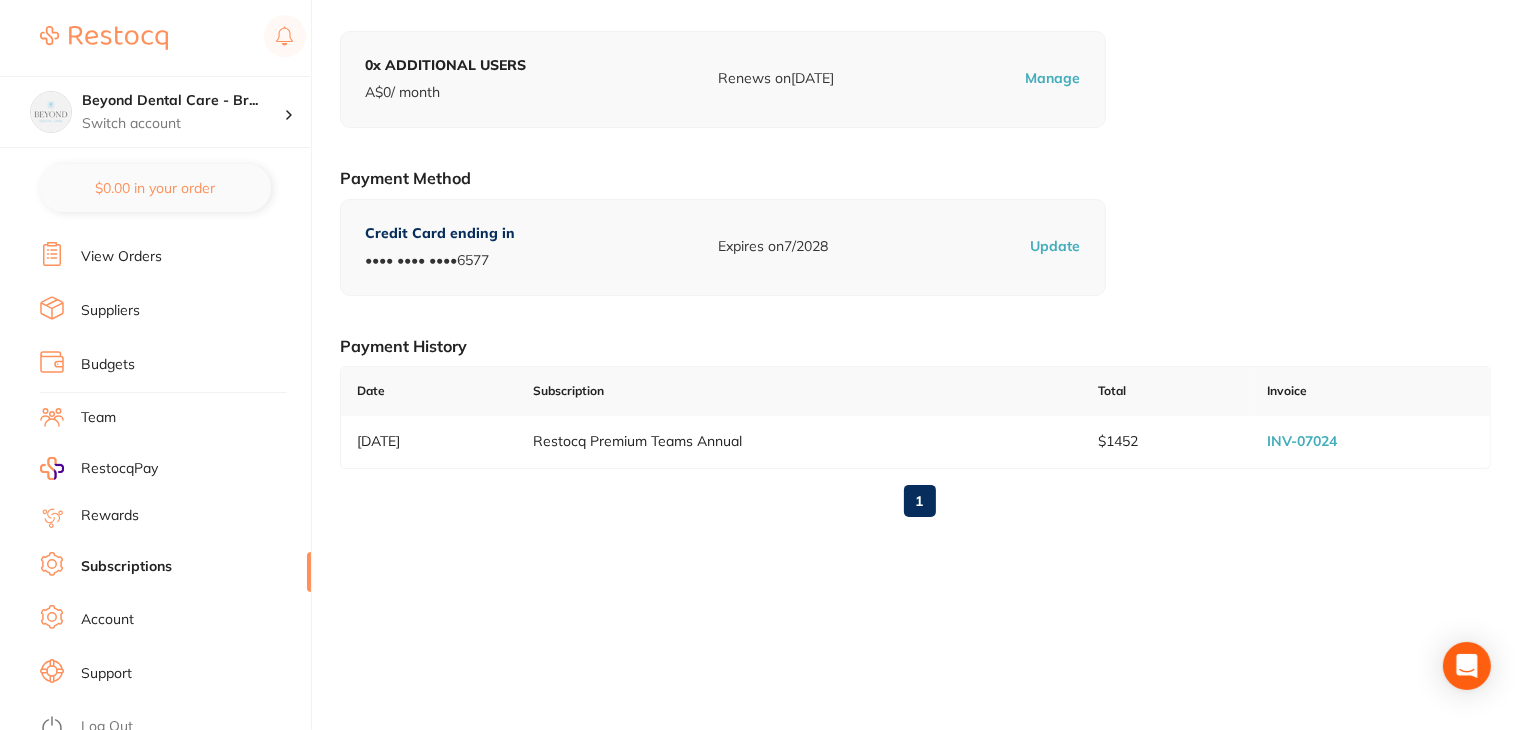 click on "Log Out" at bounding box center (107, 727) 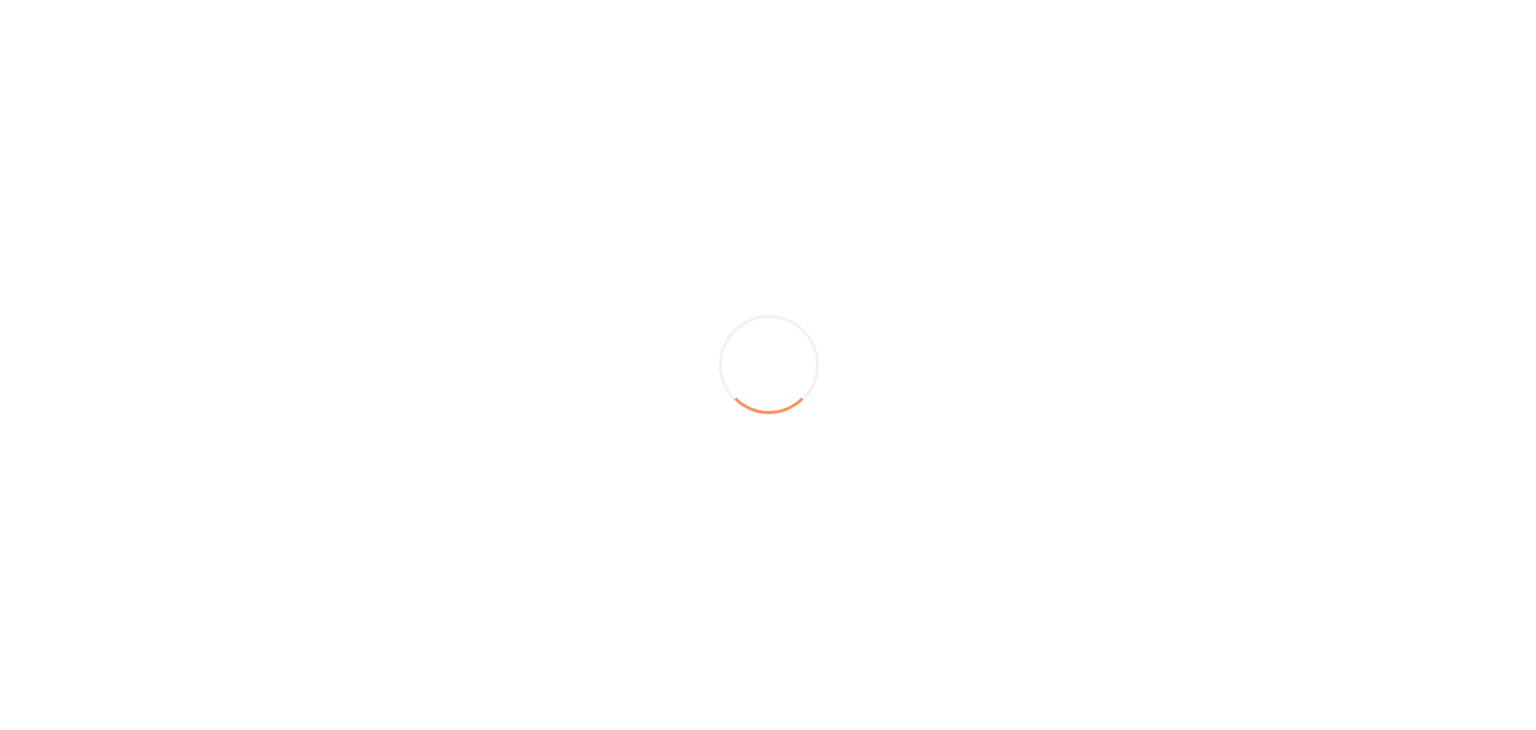 scroll, scrollTop: 0, scrollLeft: 0, axis: both 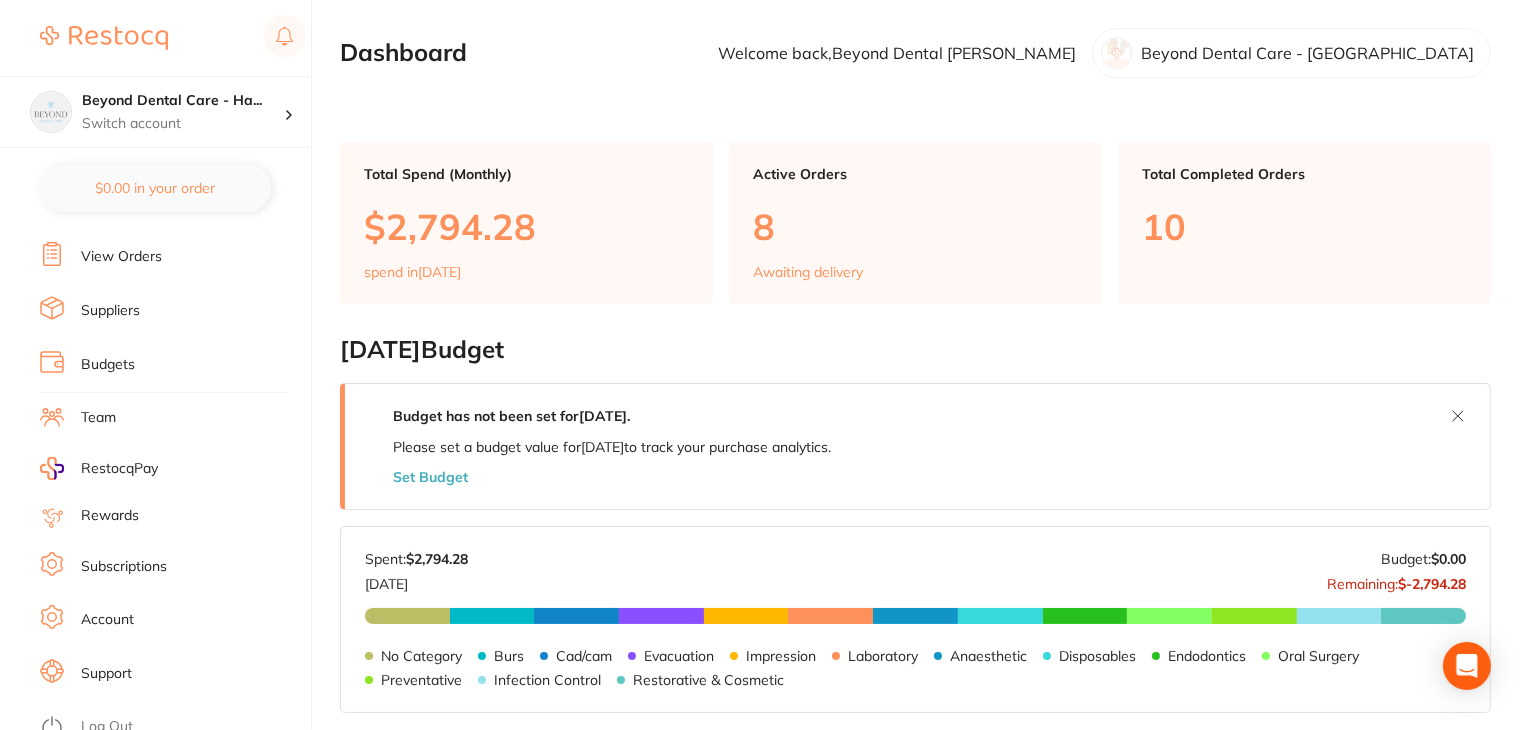 click on "Subscriptions" at bounding box center [124, 567] 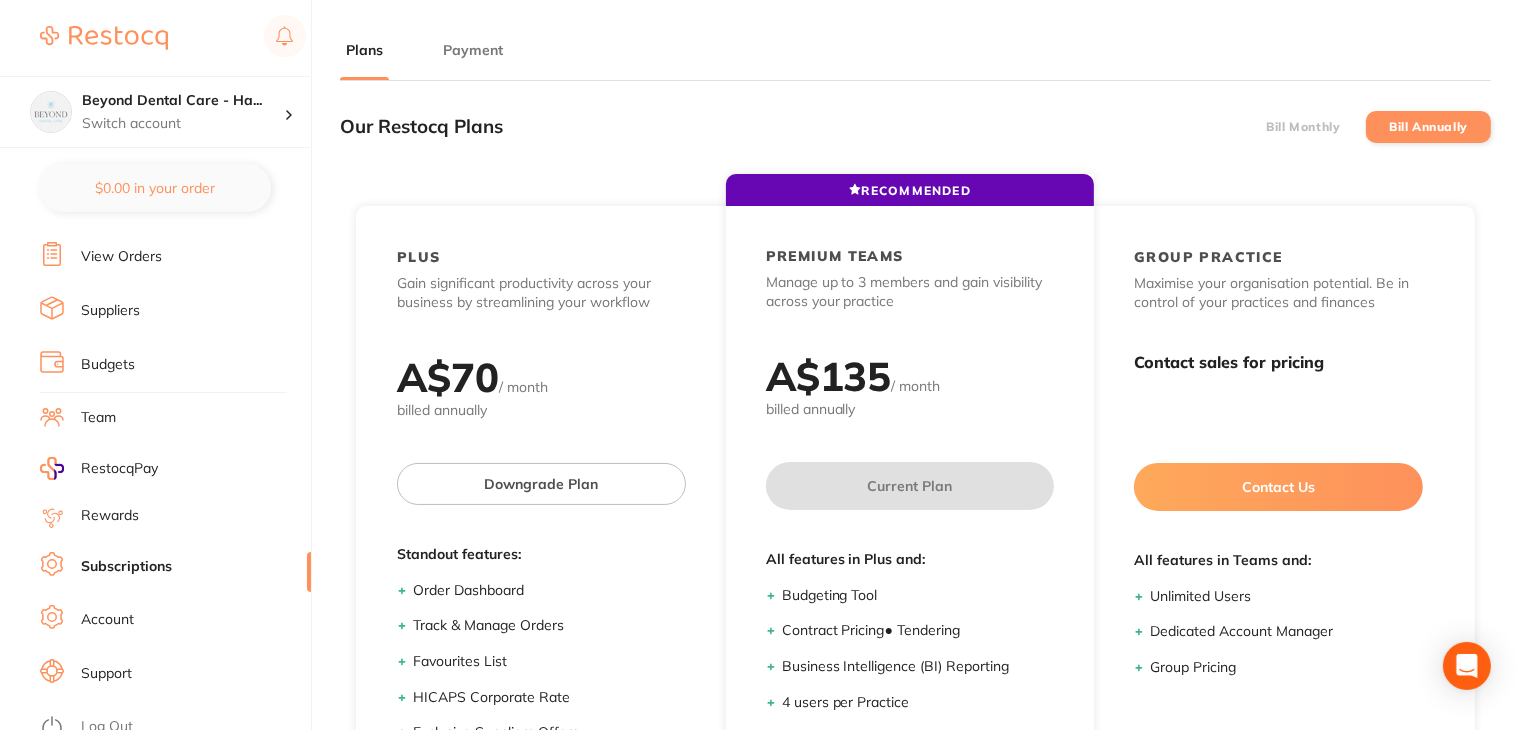 click on "Payment" at bounding box center (473, 50) 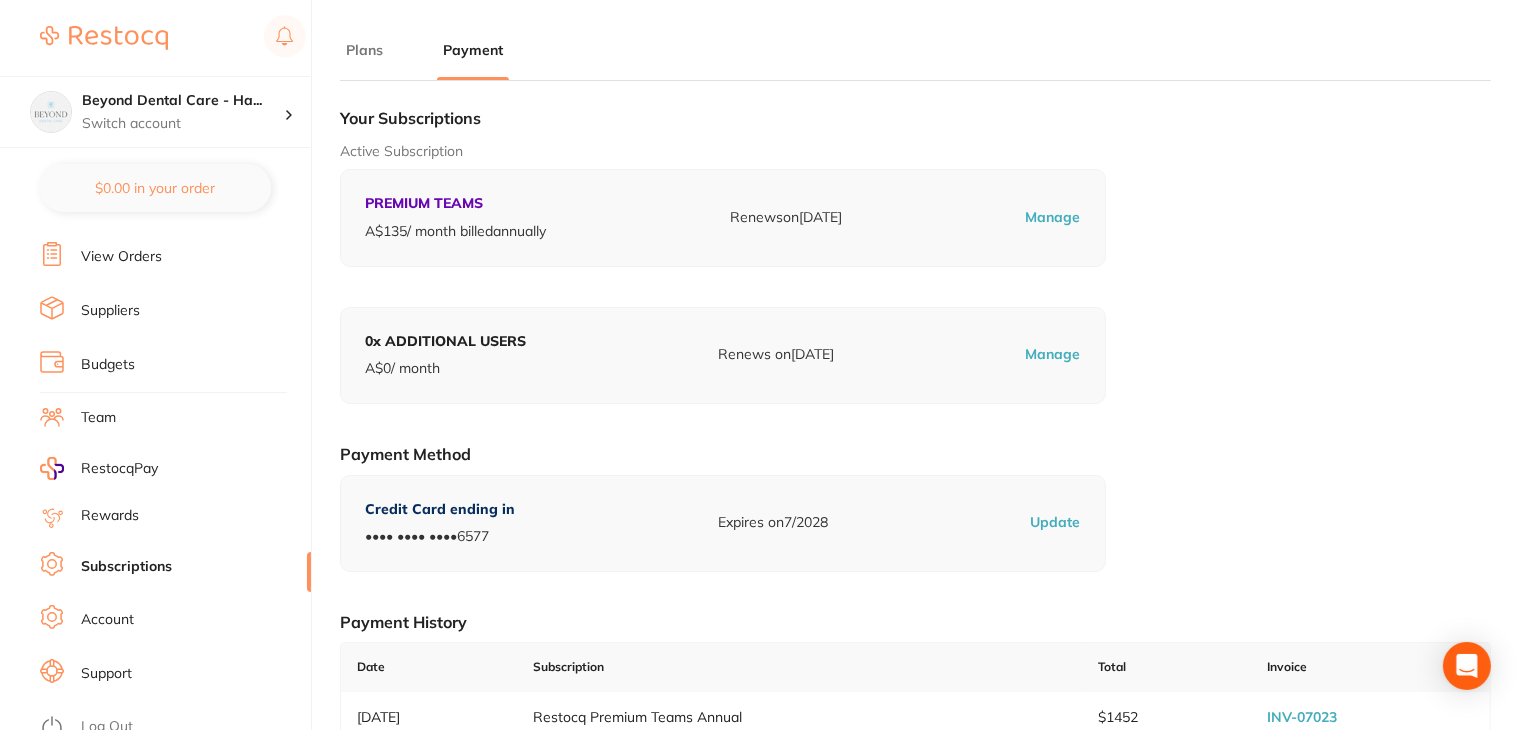 scroll, scrollTop: 276, scrollLeft: 0, axis: vertical 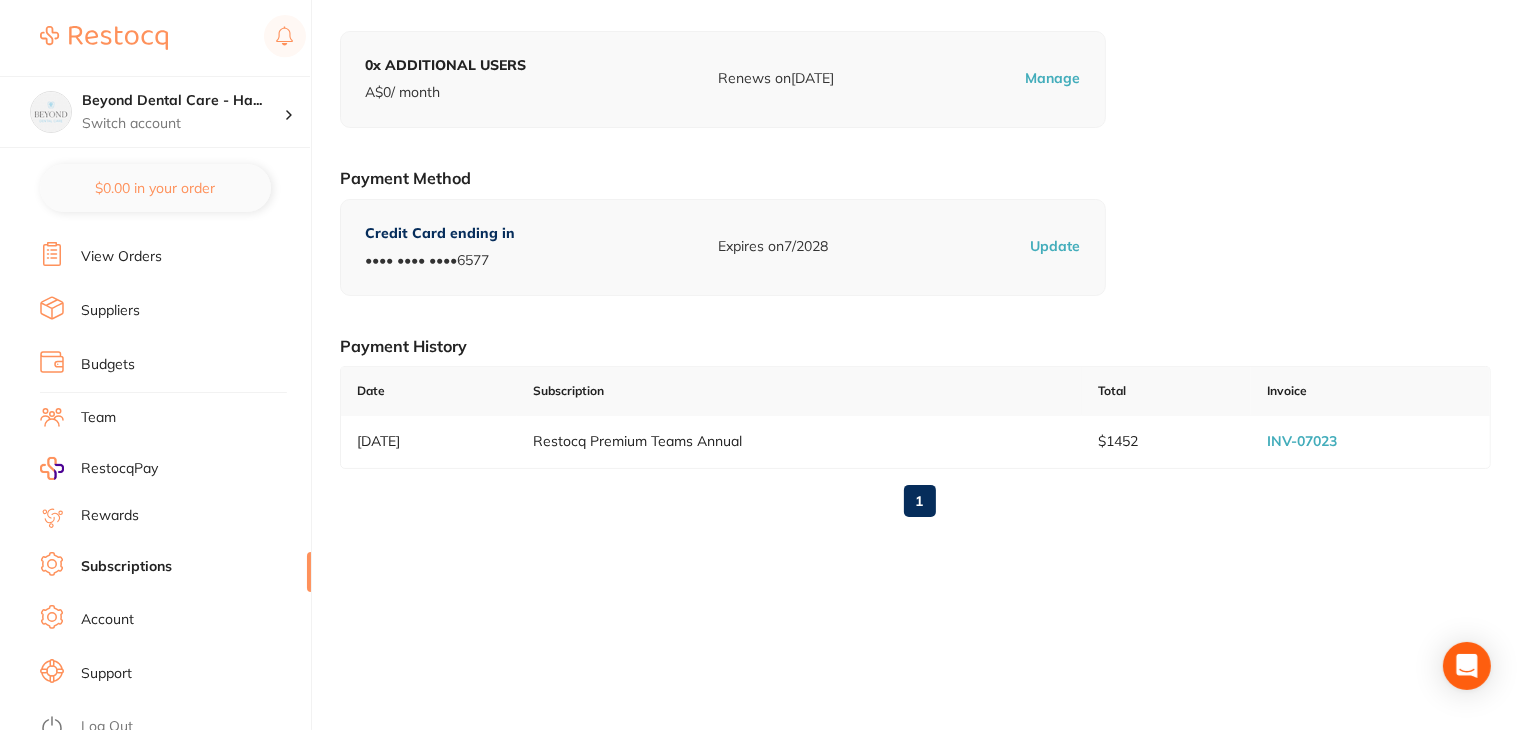 click on "INV-07023" at bounding box center [1302, 441] 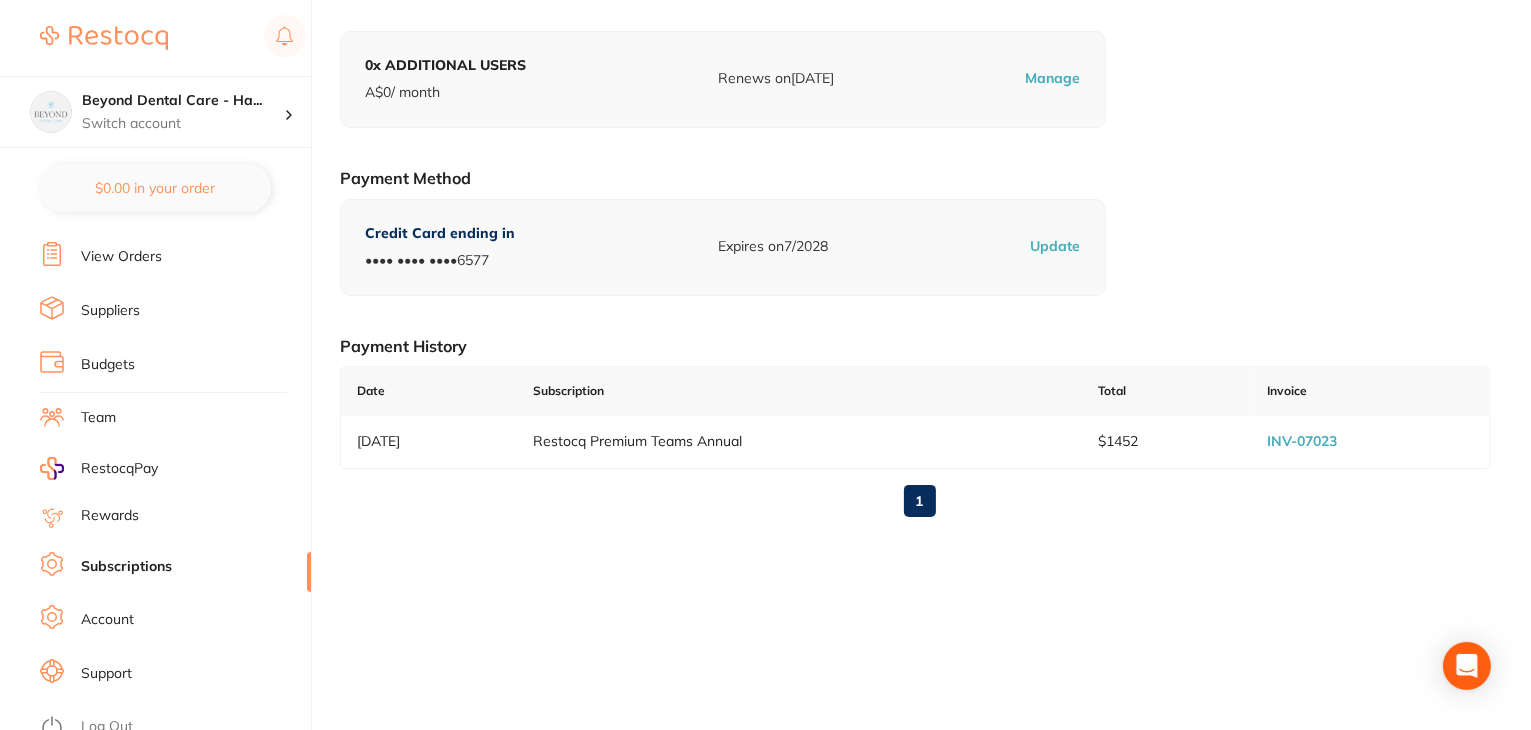 click on "Log Out" at bounding box center [107, 727] 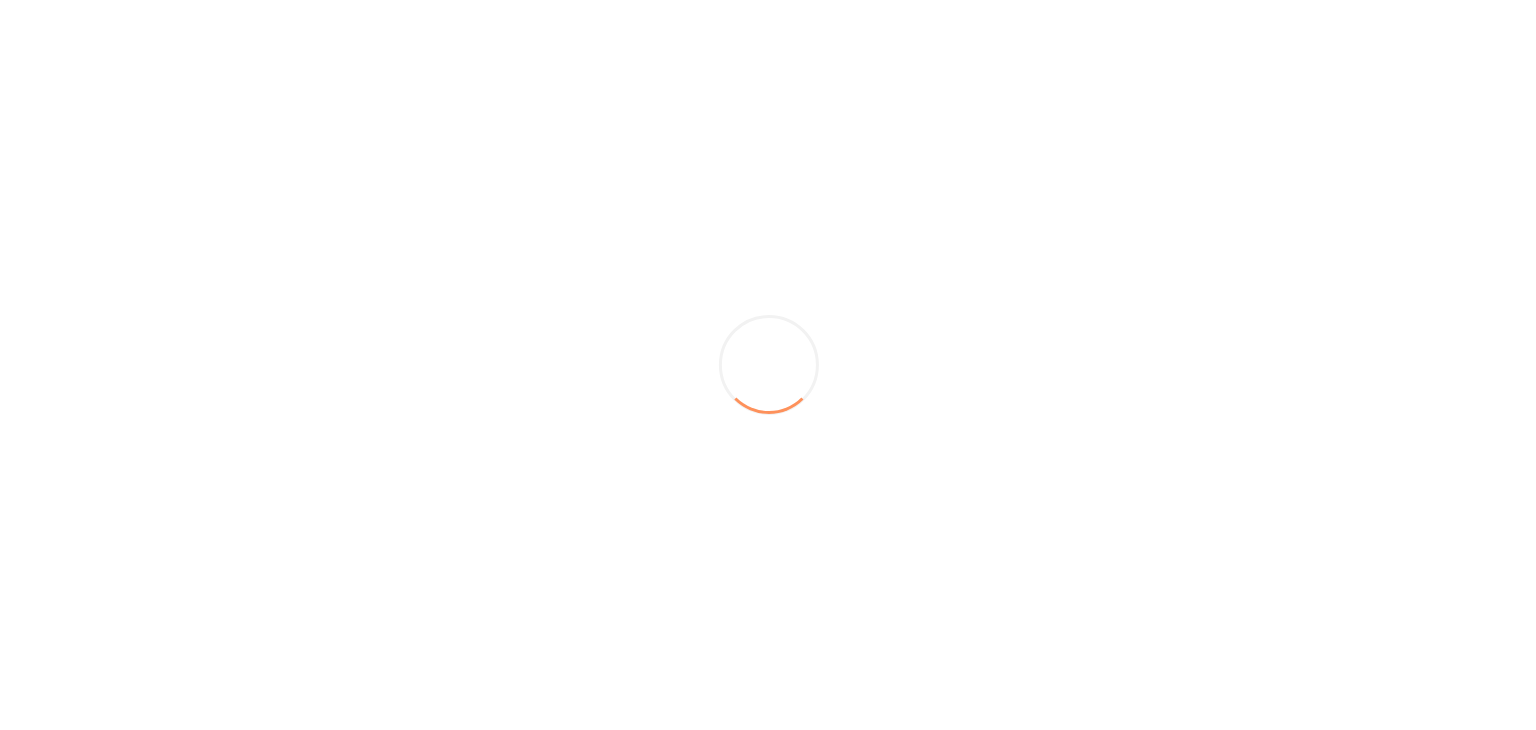 scroll, scrollTop: 0, scrollLeft: 0, axis: both 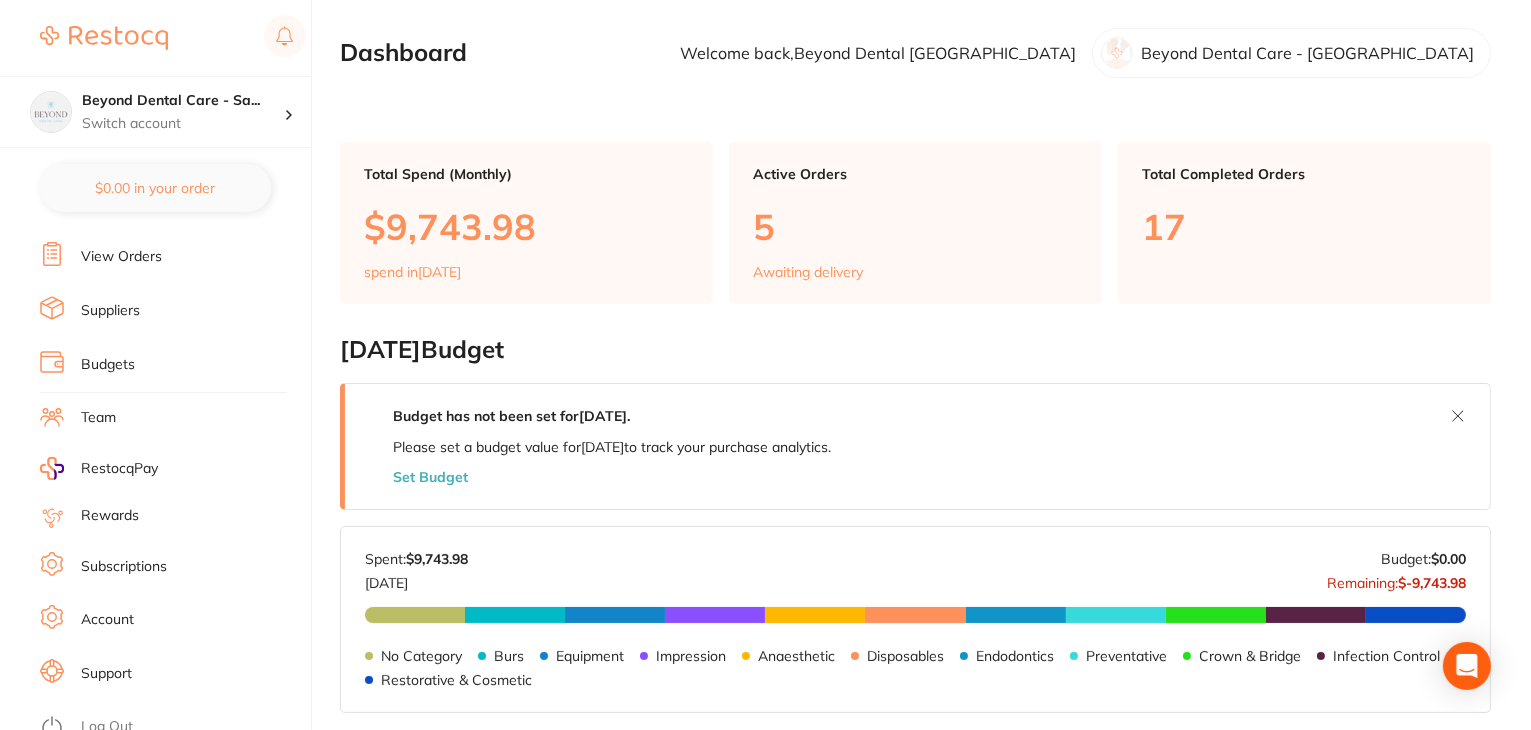 click on "Subscriptions" at bounding box center [124, 567] 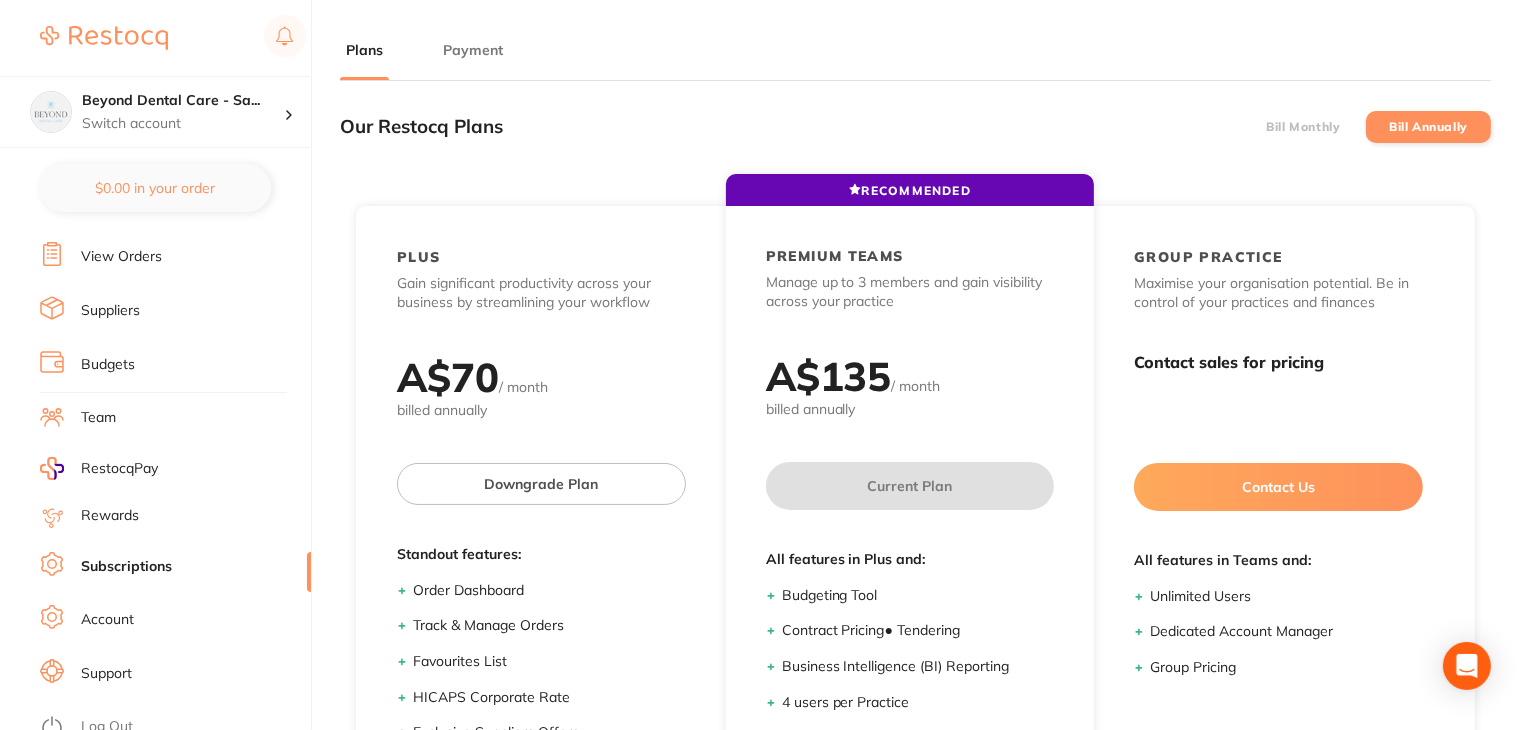 click on "Payment" at bounding box center (473, 50) 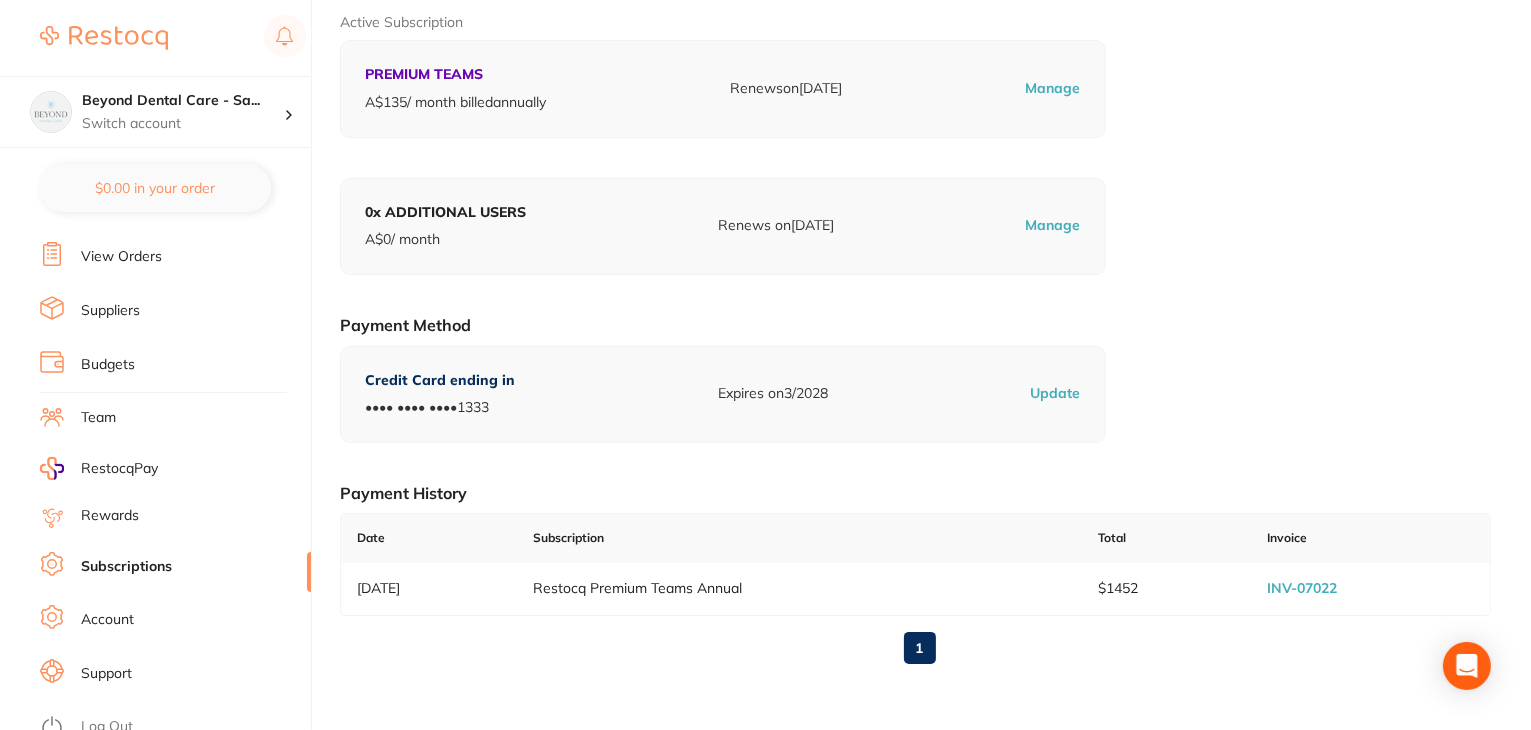 scroll, scrollTop: 276, scrollLeft: 0, axis: vertical 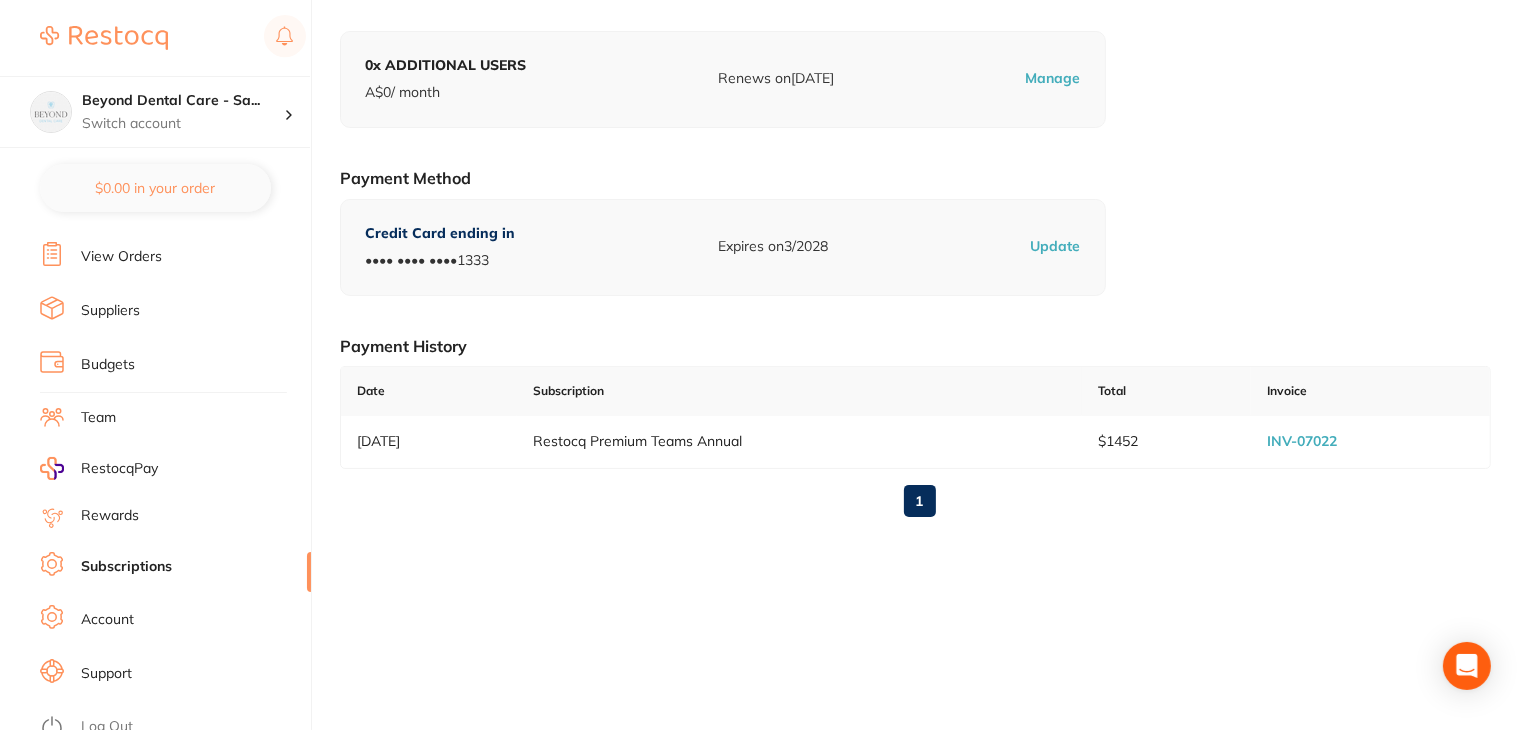 click on "INV-07022" at bounding box center [1302, 441] 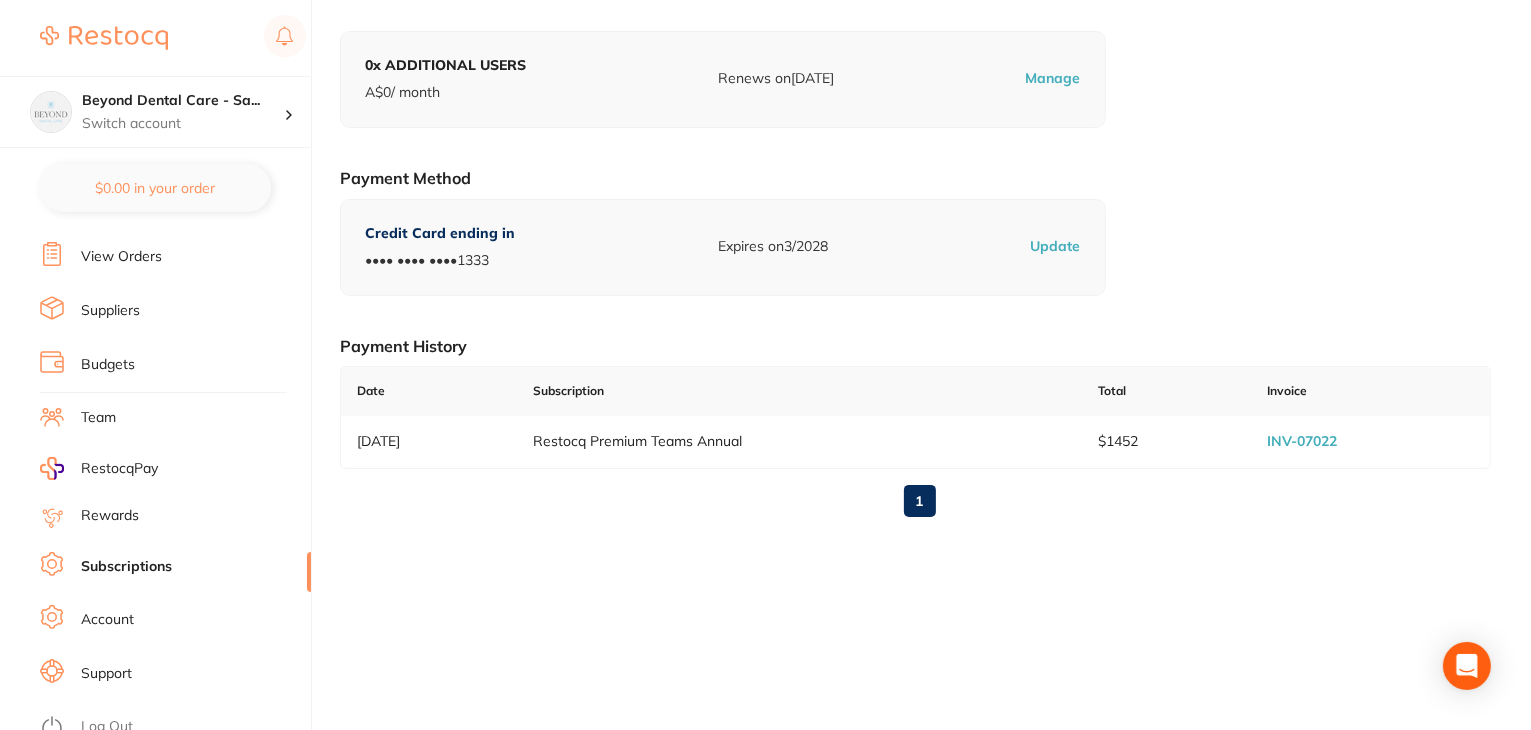 click on "Log Out" at bounding box center [107, 727] 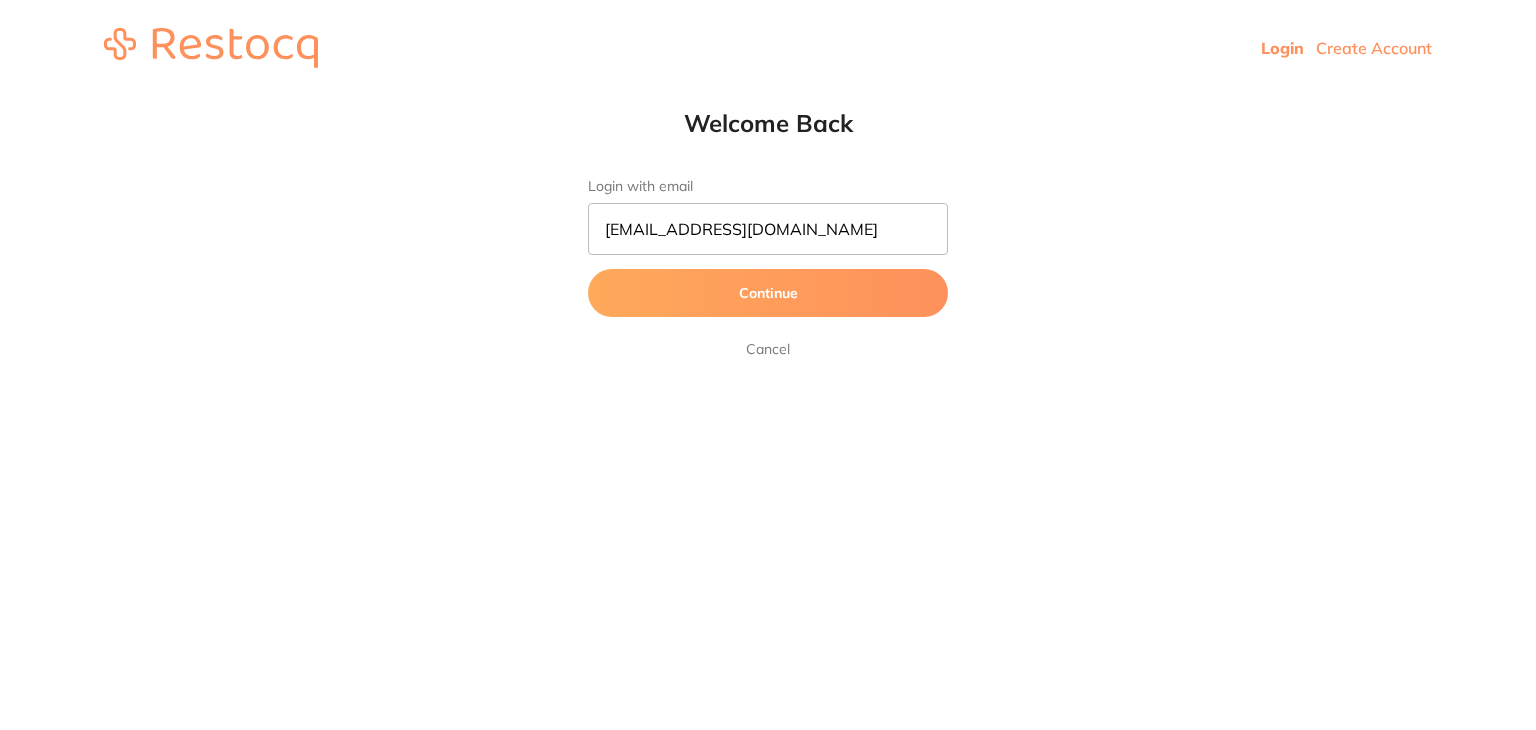 scroll, scrollTop: 0, scrollLeft: 0, axis: both 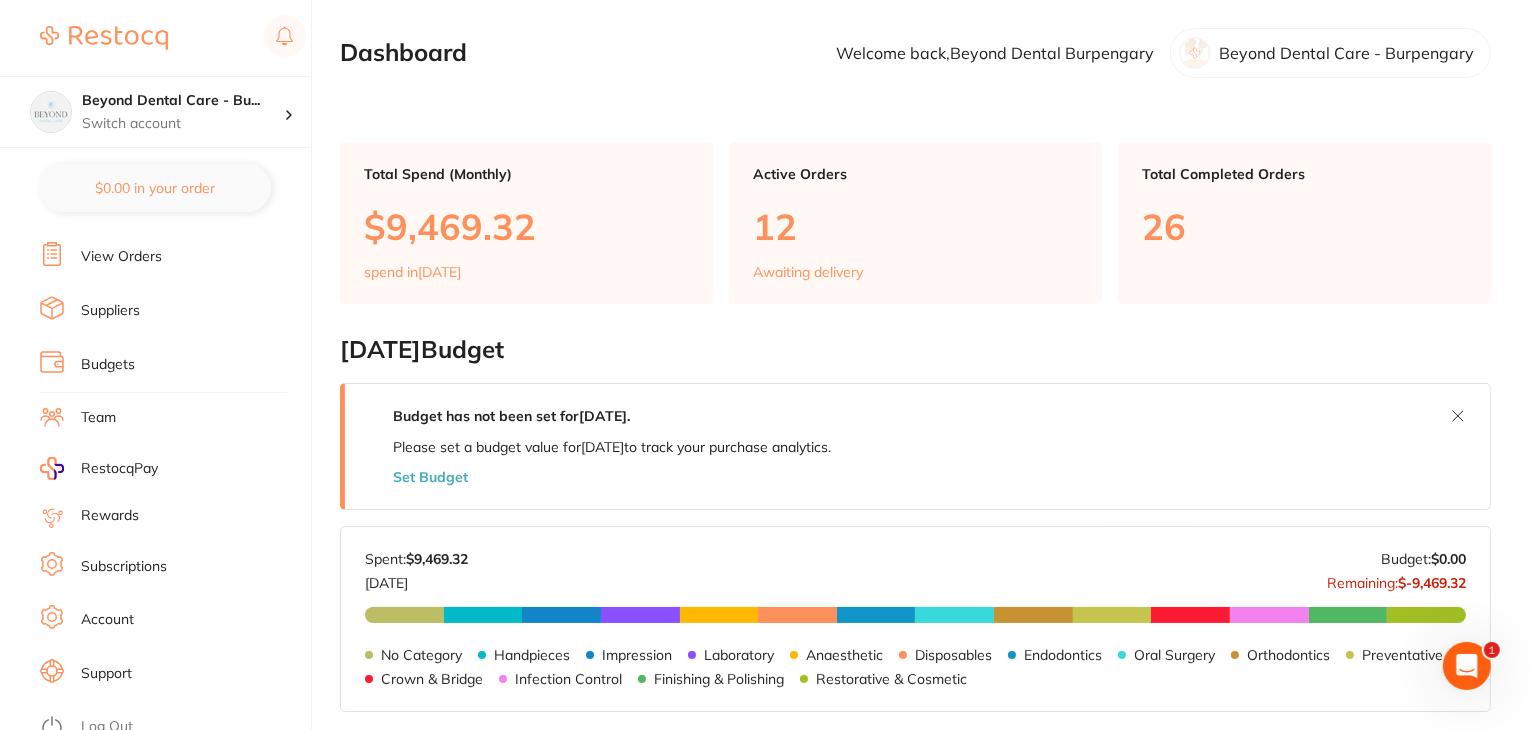 drag, startPoint x: 130, startPoint y: 558, endPoint x: 236, endPoint y: 487, distance: 127.581345 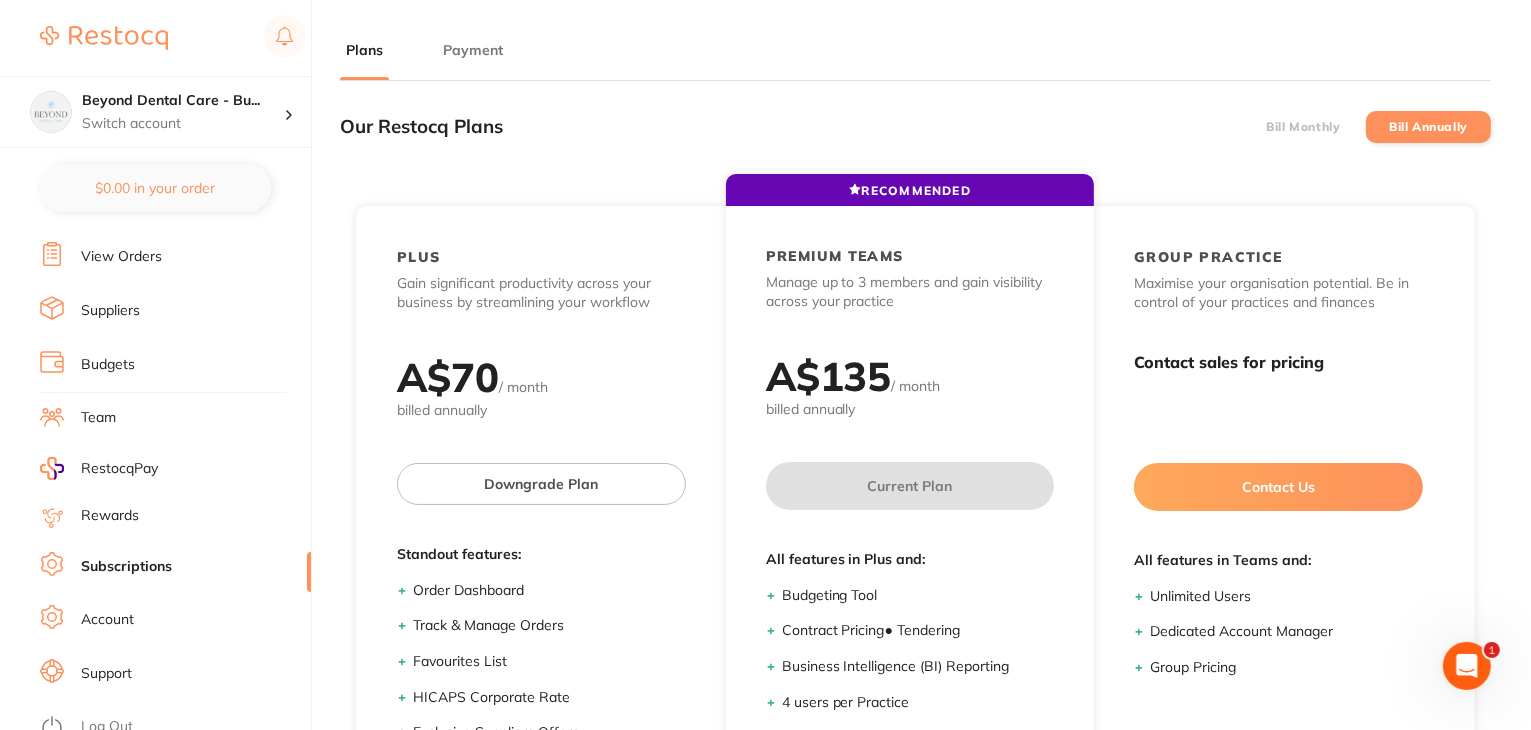 scroll, scrollTop: 0, scrollLeft: 0, axis: both 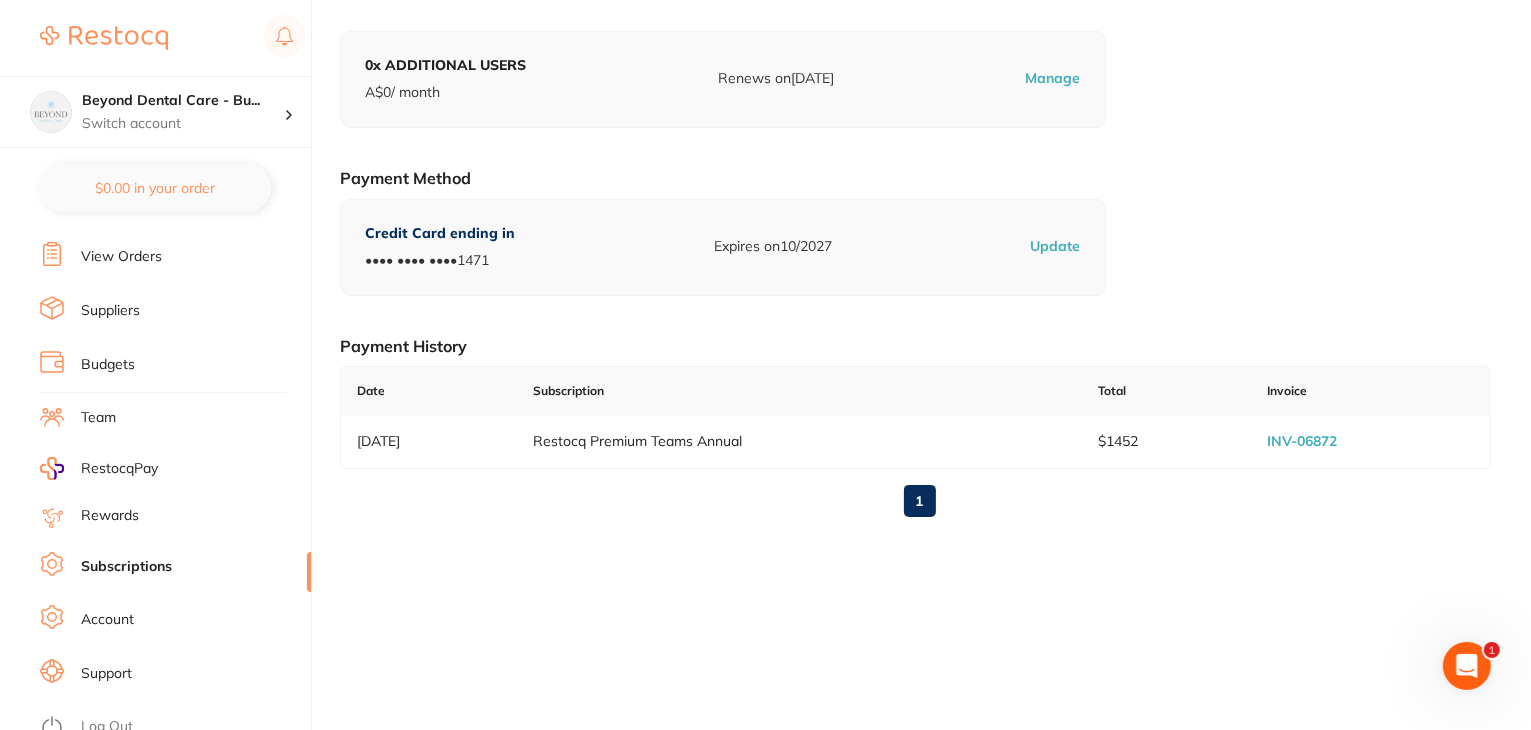 click on "INV-06872" at bounding box center [1370, 442] 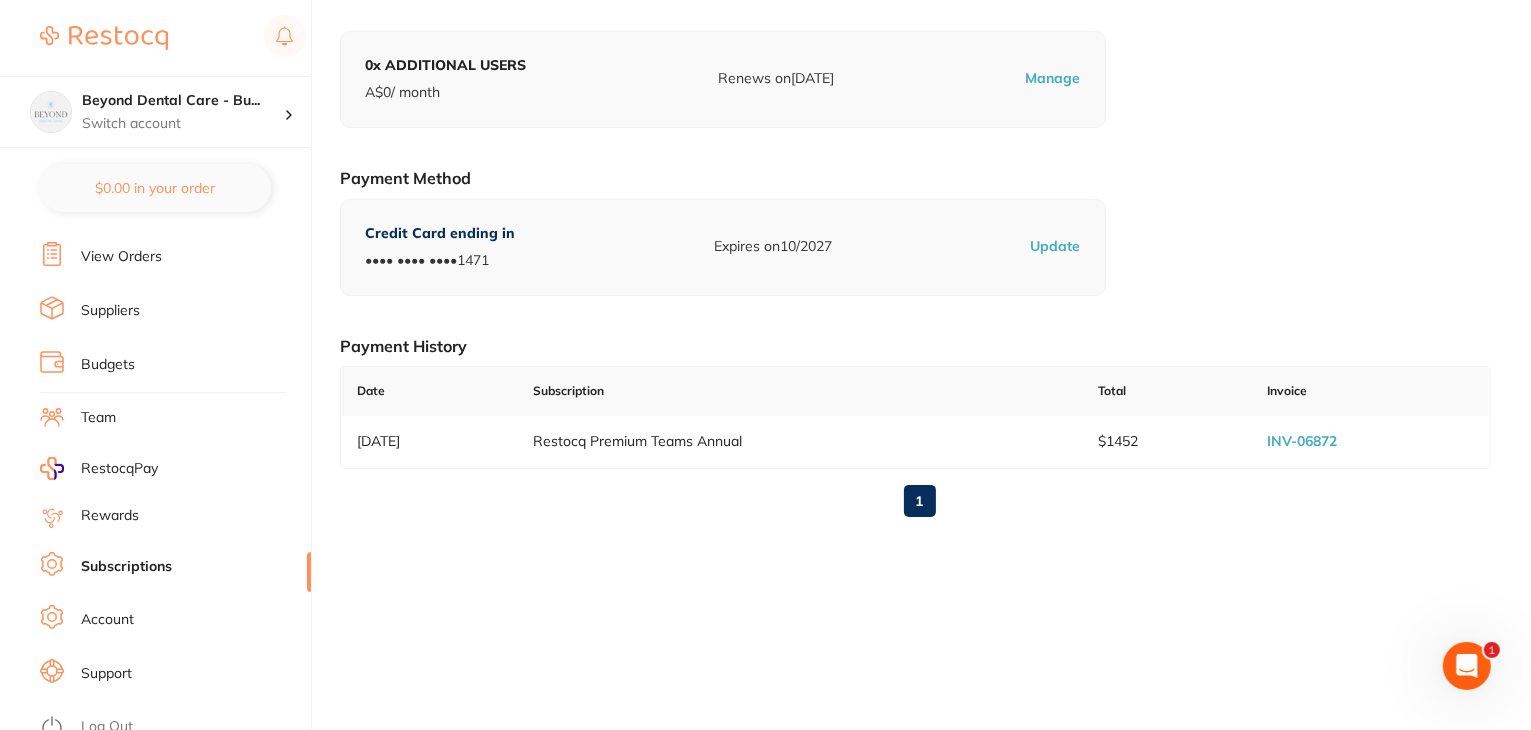 click on "Log Out" at bounding box center (107, 727) 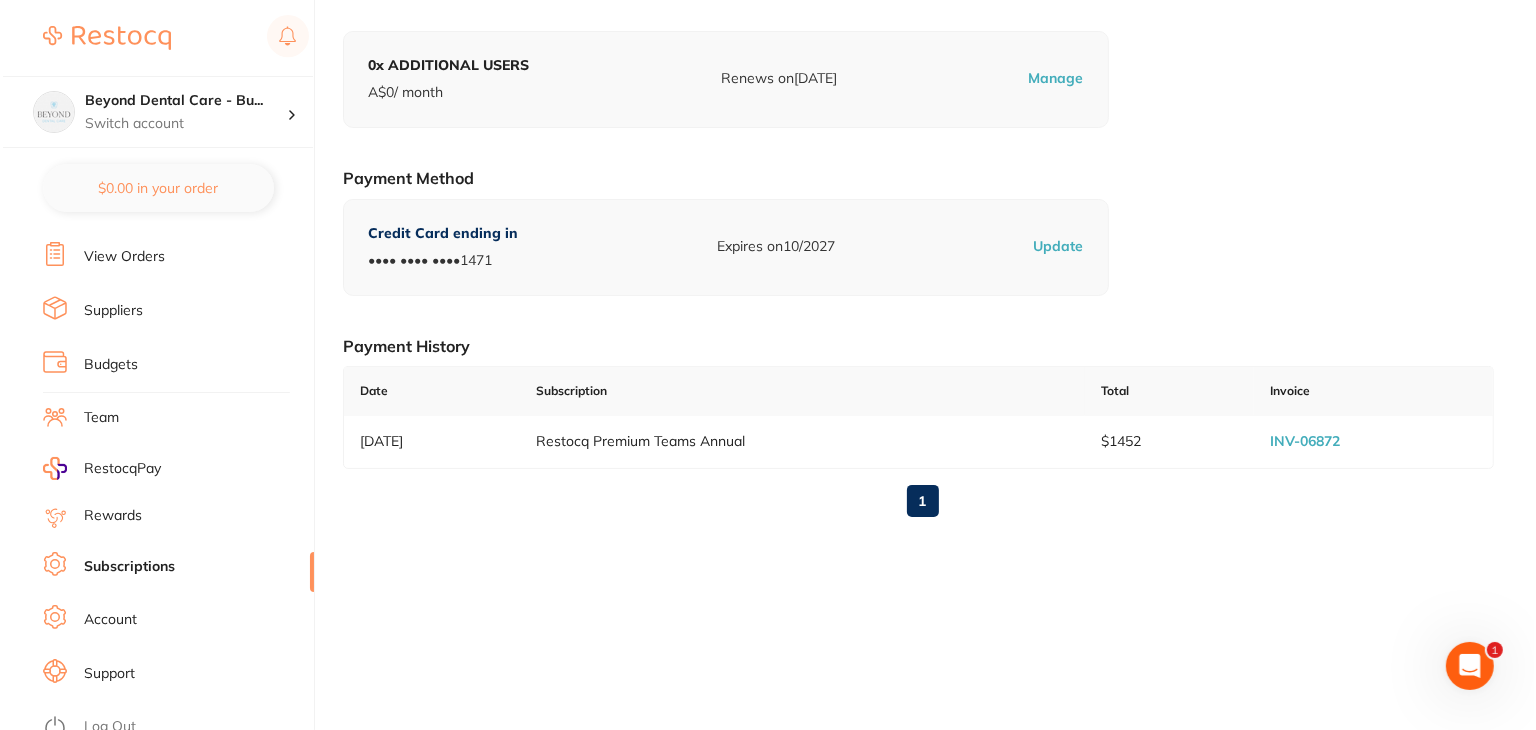 scroll, scrollTop: 0, scrollLeft: 0, axis: both 